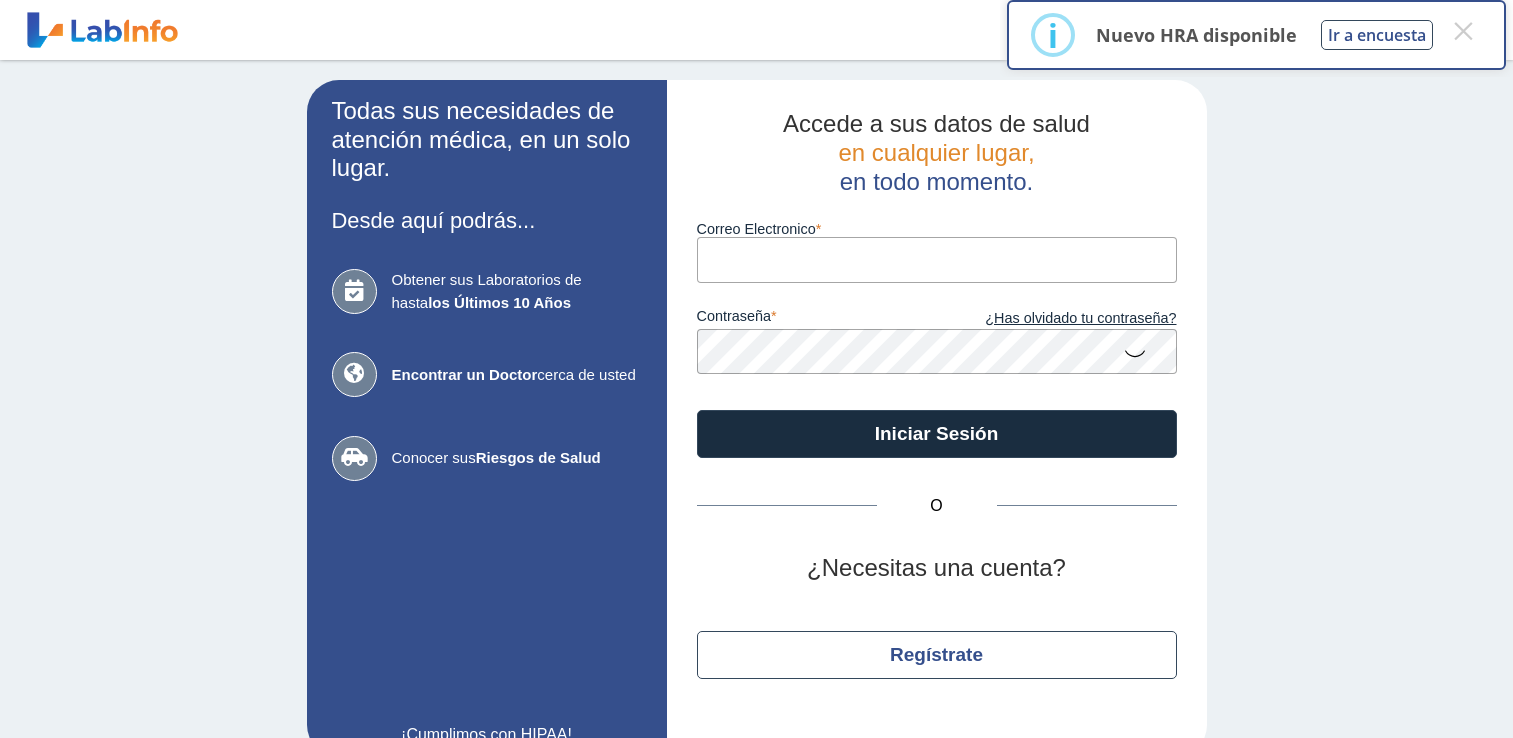 scroll, scrollTop: 0, scrollLeft: 0, axis: both 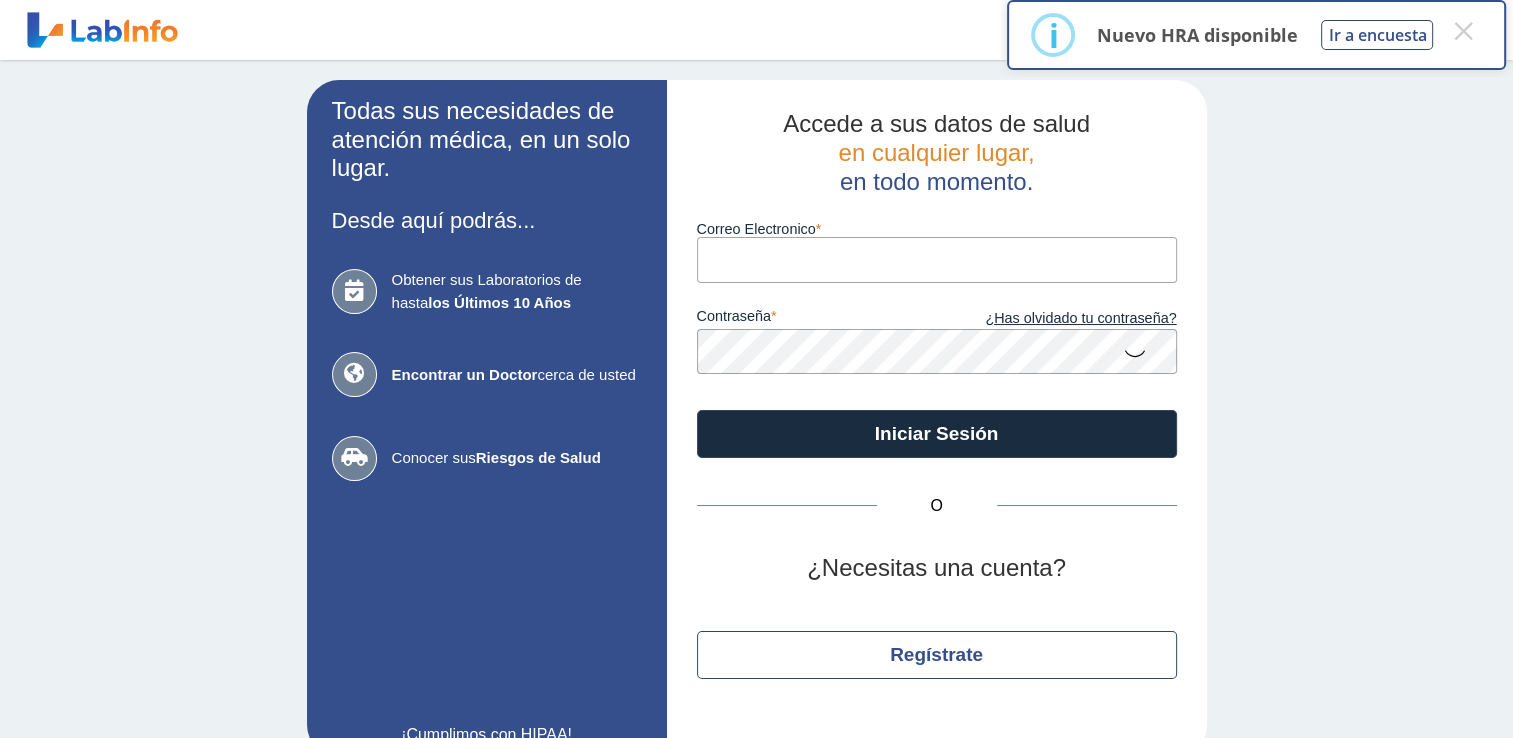 drag, startPoint x: 0, startPoint y: 0, endPoint x: 819, endPoint y: 272, distance: 862.9861 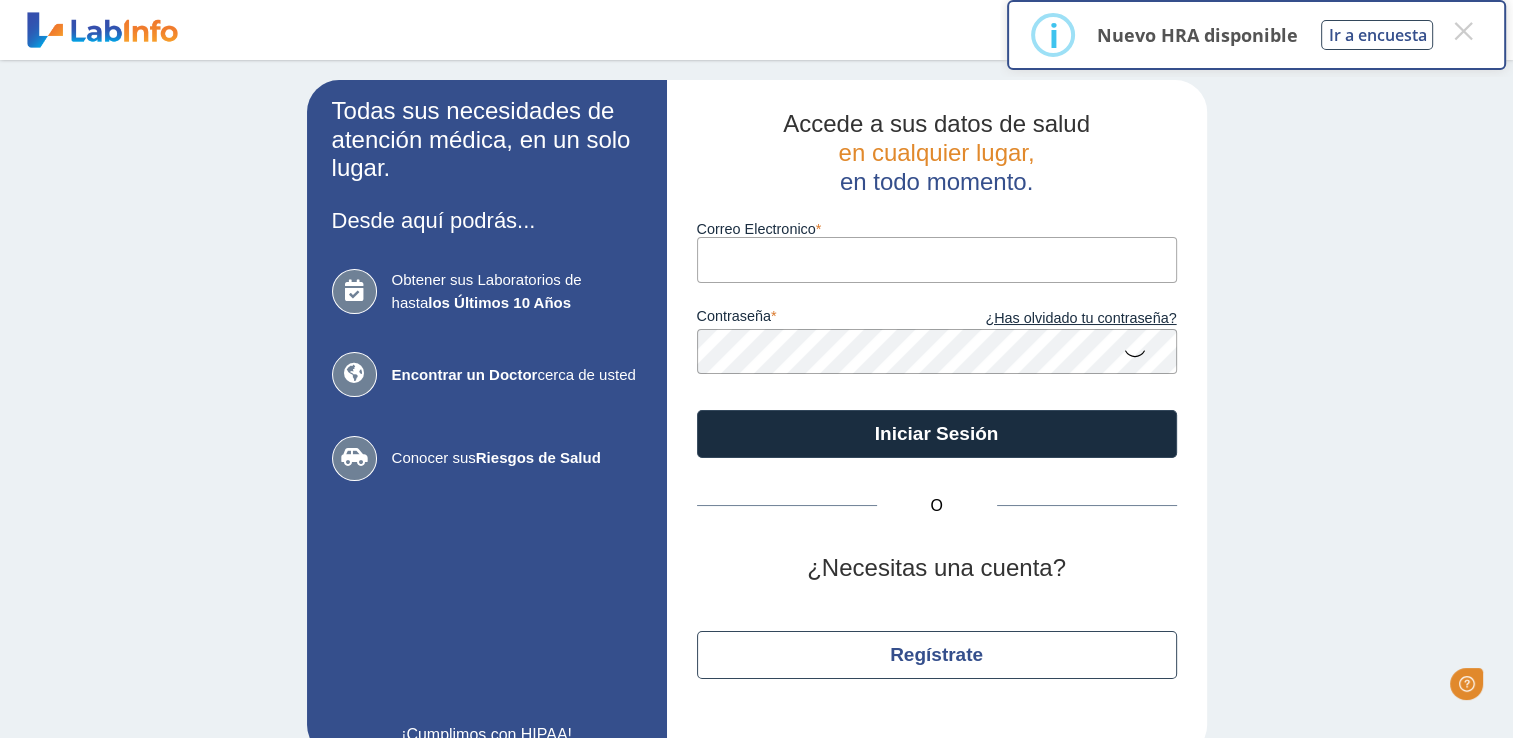 scroll, scrollTop: 0, scrollLeft: 0, axis: both 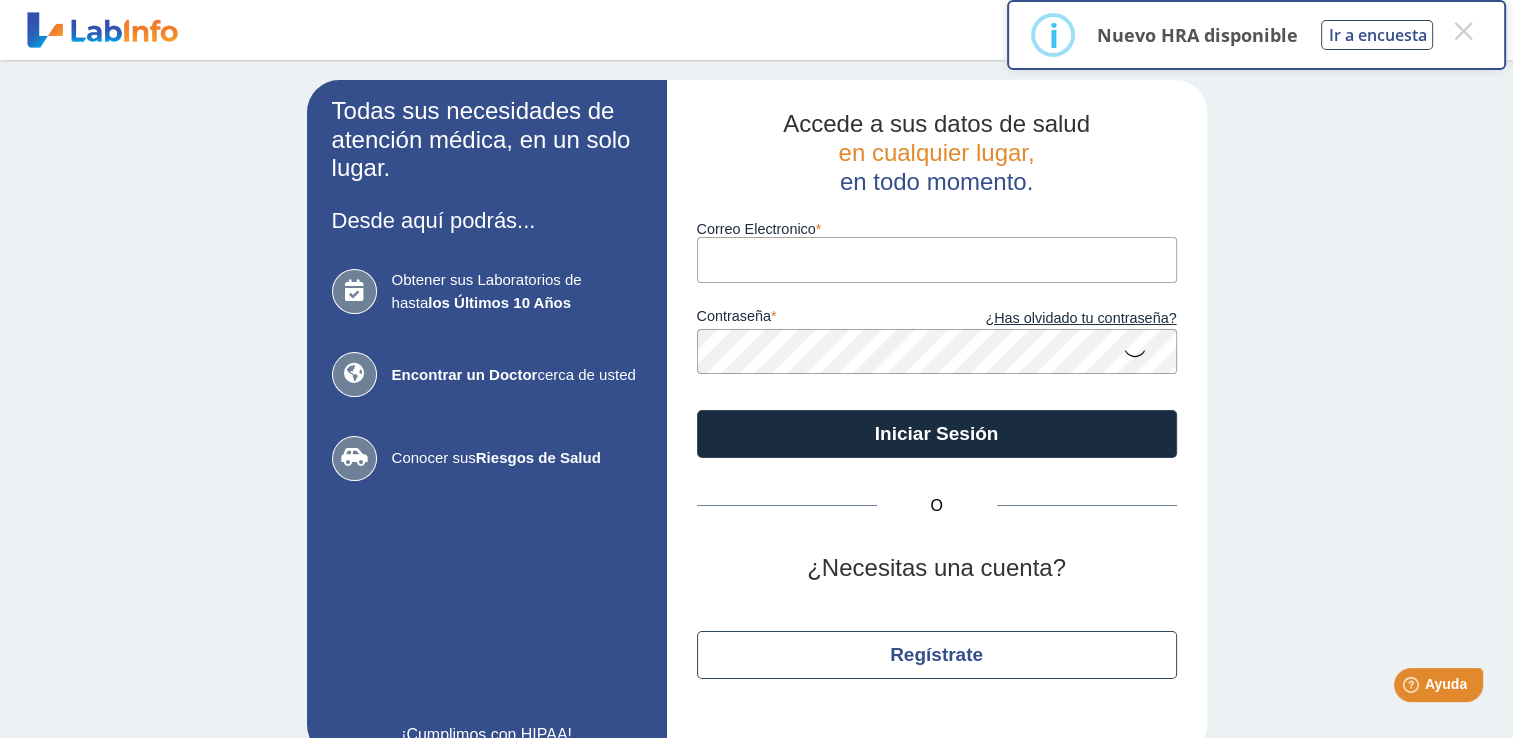 type on "[EMAIL_ADDRESS][DOMAIN_NAME]" 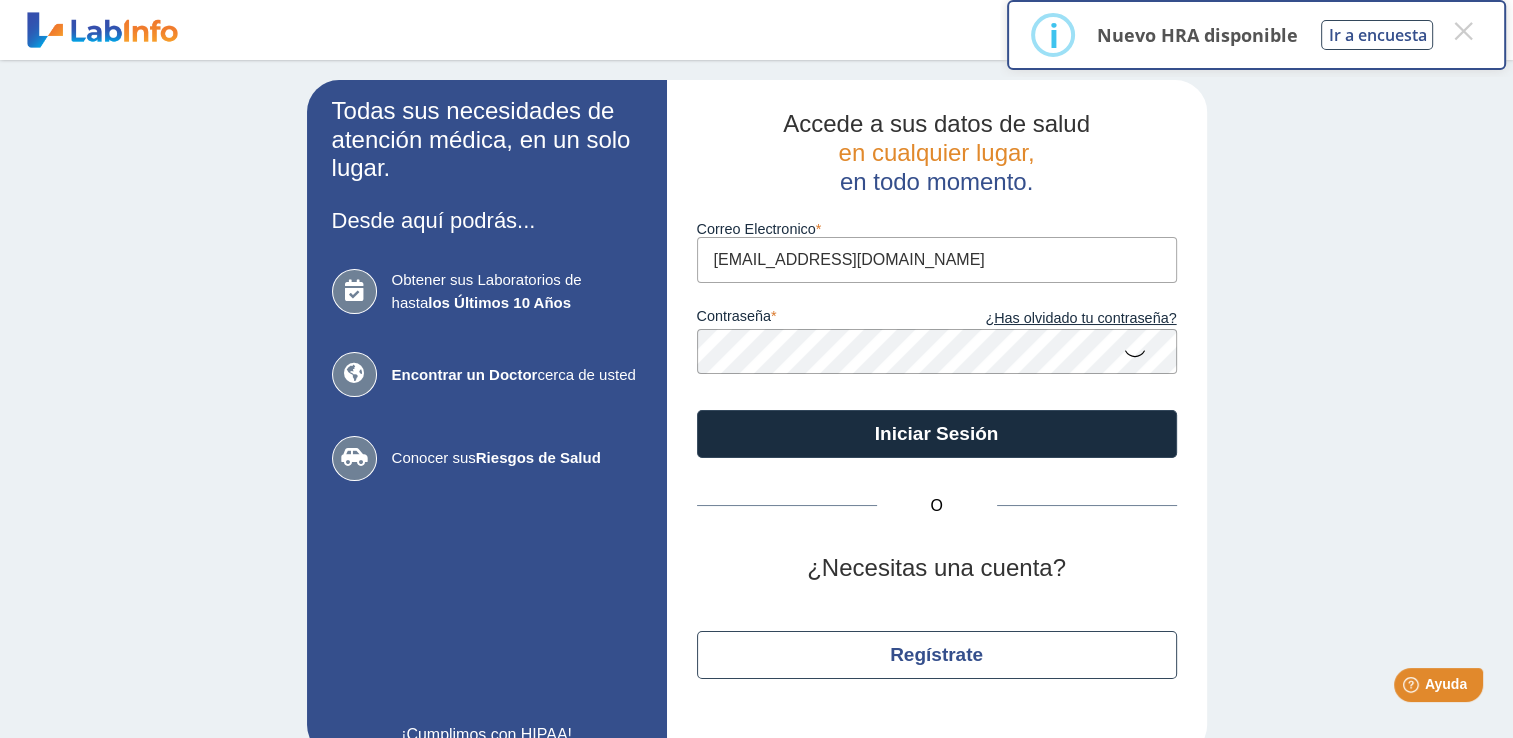 click on "Correo Electronico [EMAIL_ADDRESS][DOMAIN_NAME] contraseña ¿Has olvidado tu contraseña? Iniciar Sesión" 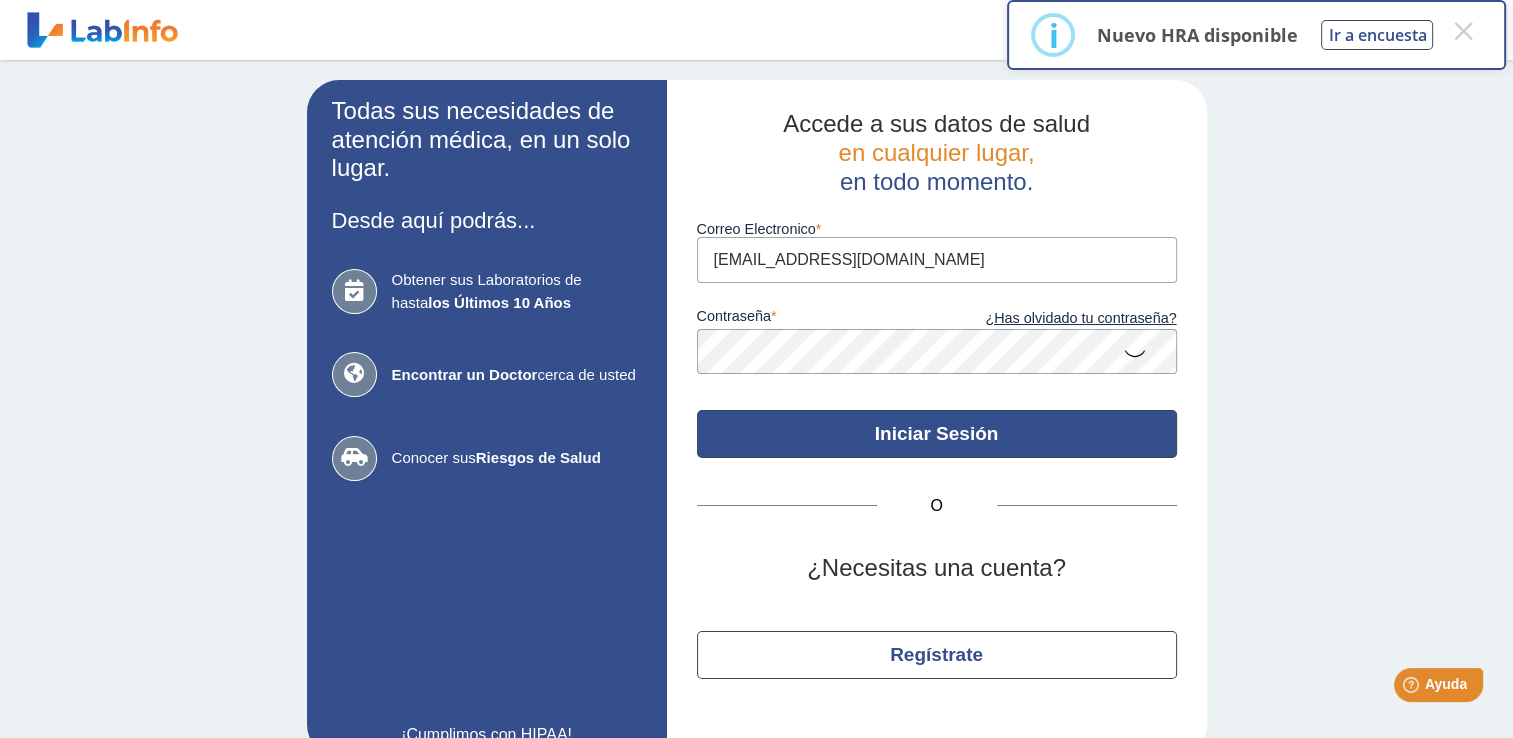 click on "Iniciar Sesión" 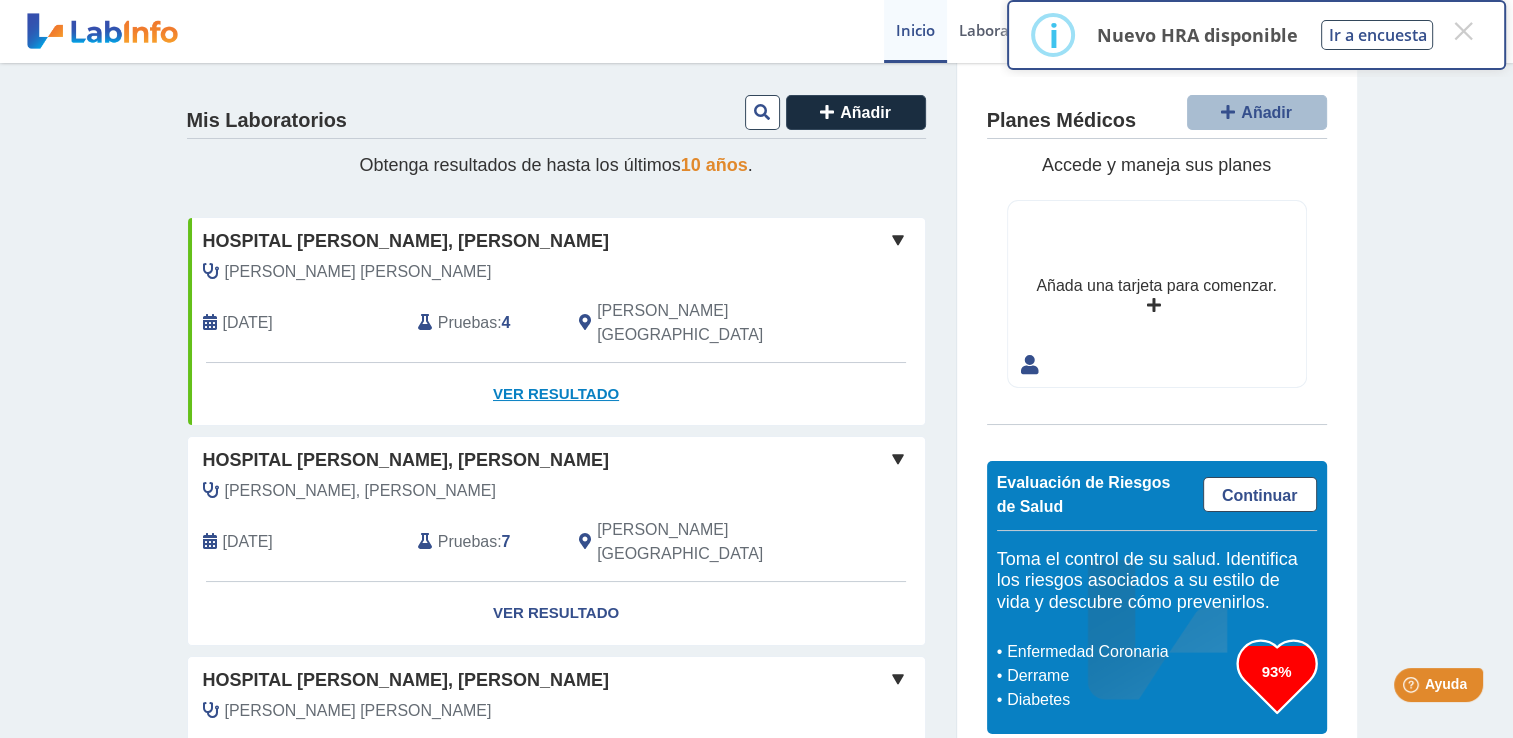 click on "Ver Resultado" 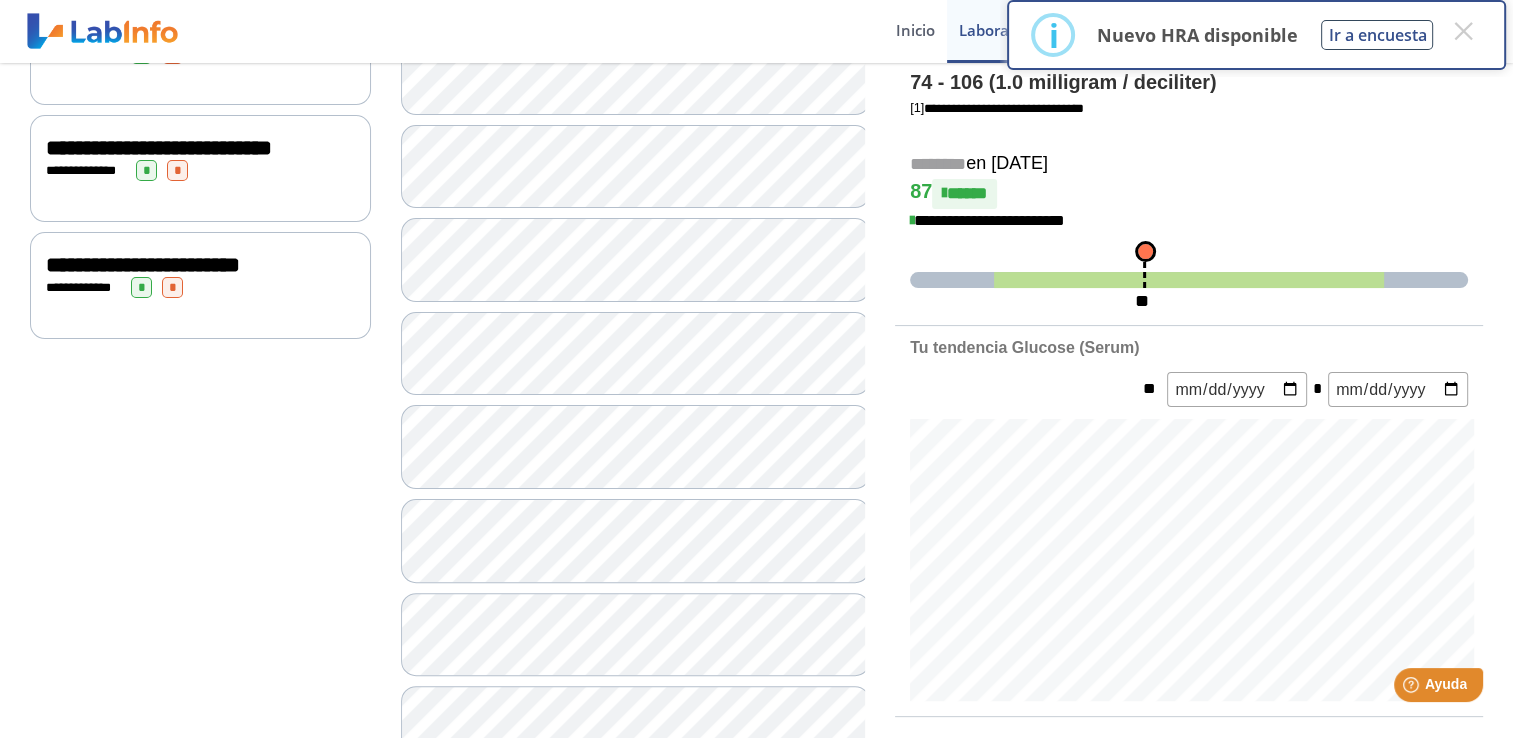 scroll, scrollTop: 0, scrollLeft: 0, axis: both 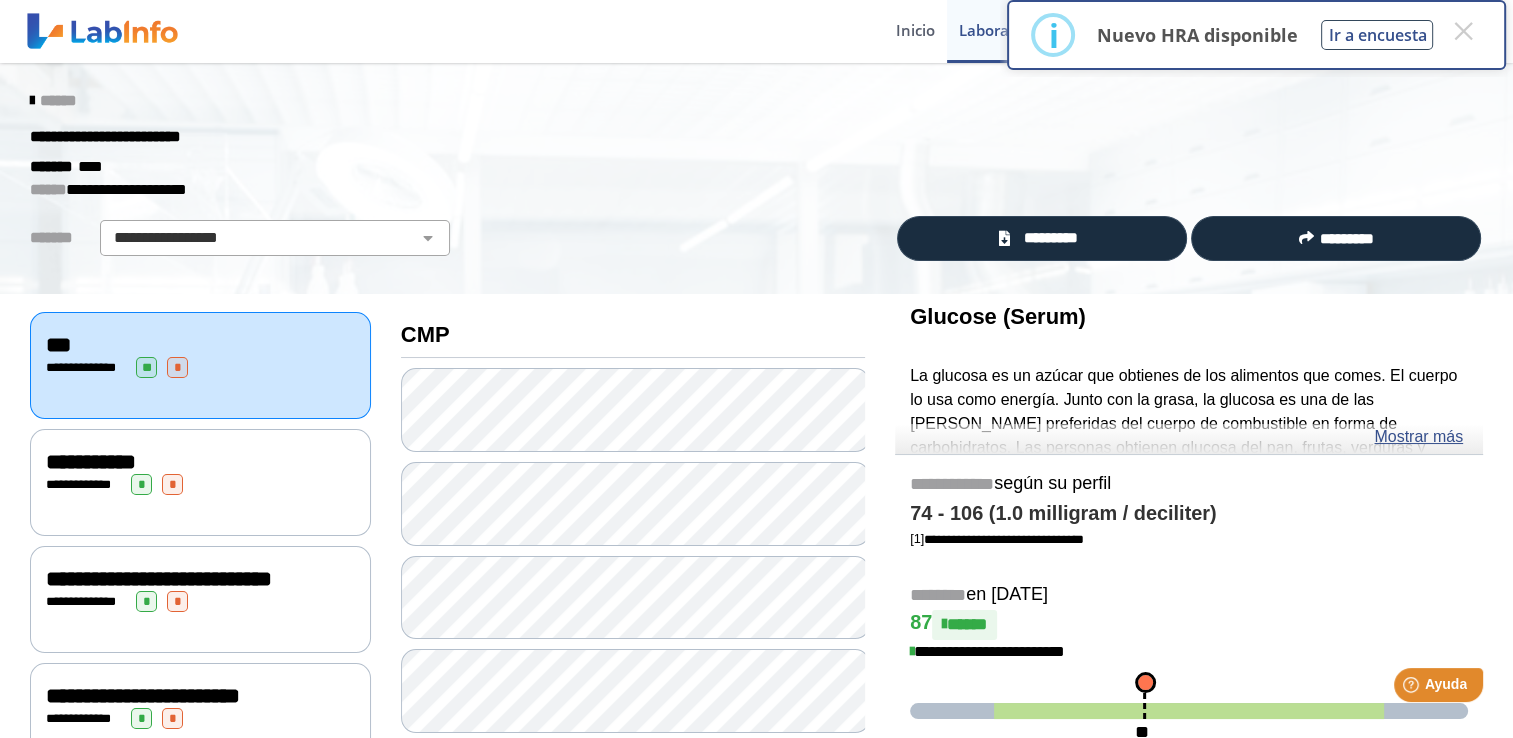 click on "**********" 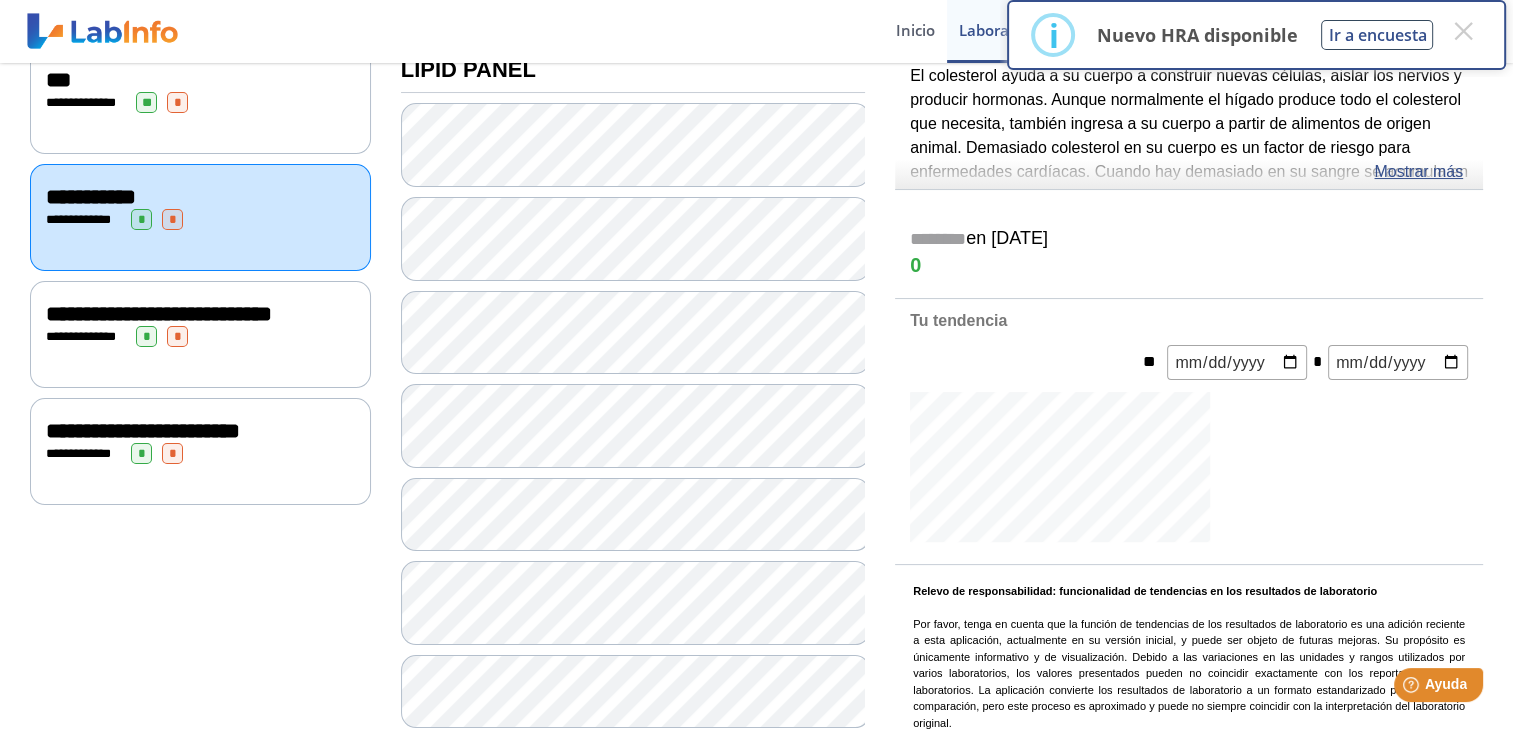 scroll, scrollTop: 300, scrollLeft: 0, axis: vertical 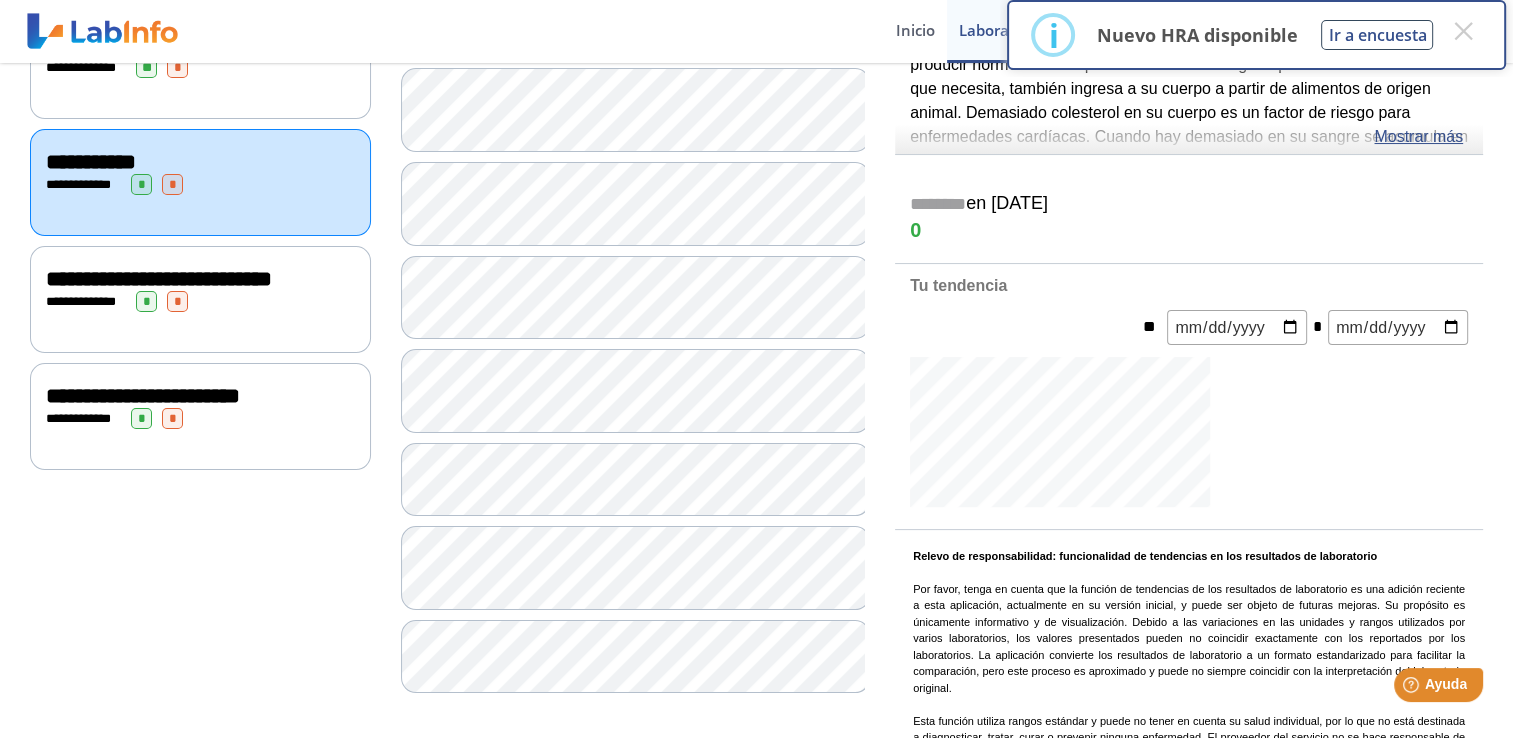 click on "*" 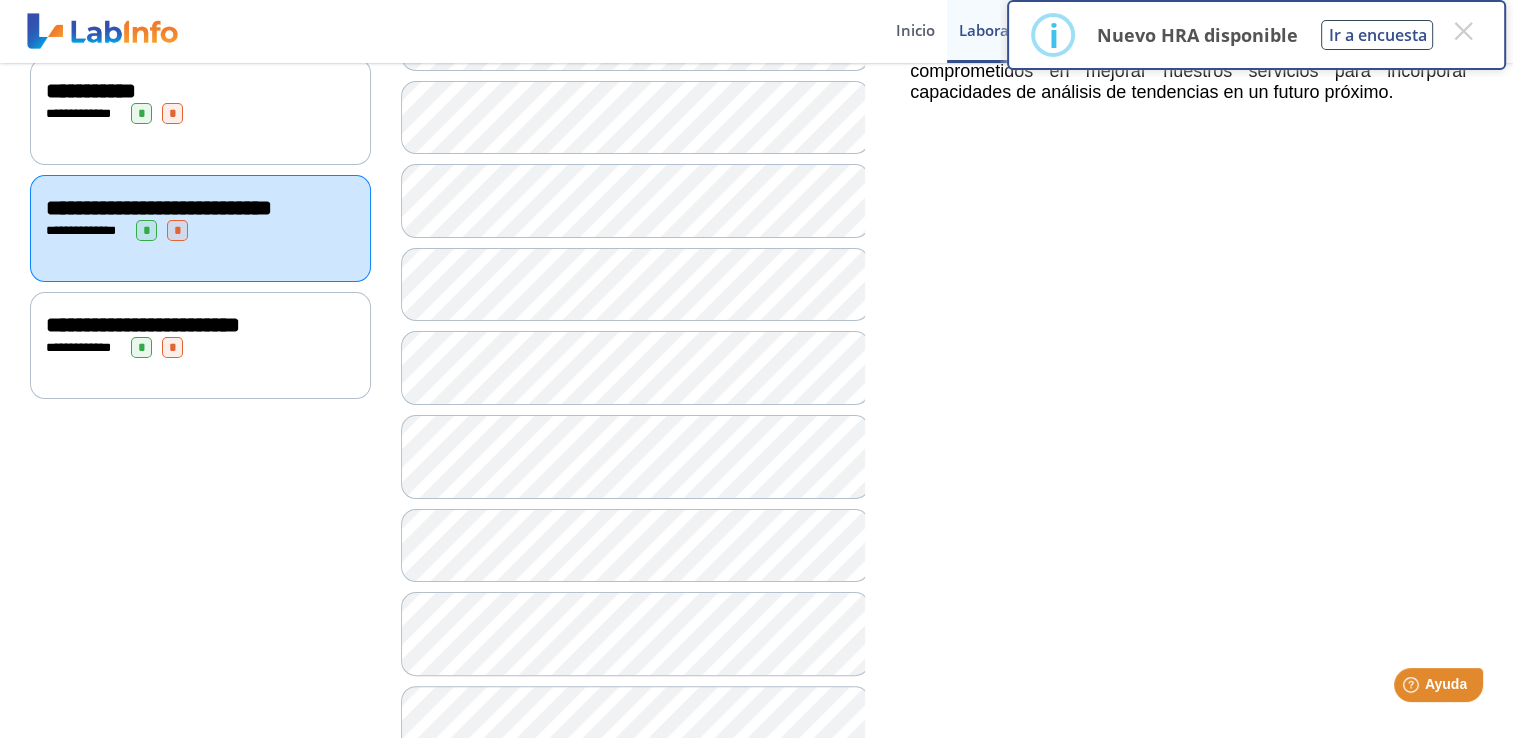 scroll, scrollTop: 336, scrollLeft: 0, axis: vertical 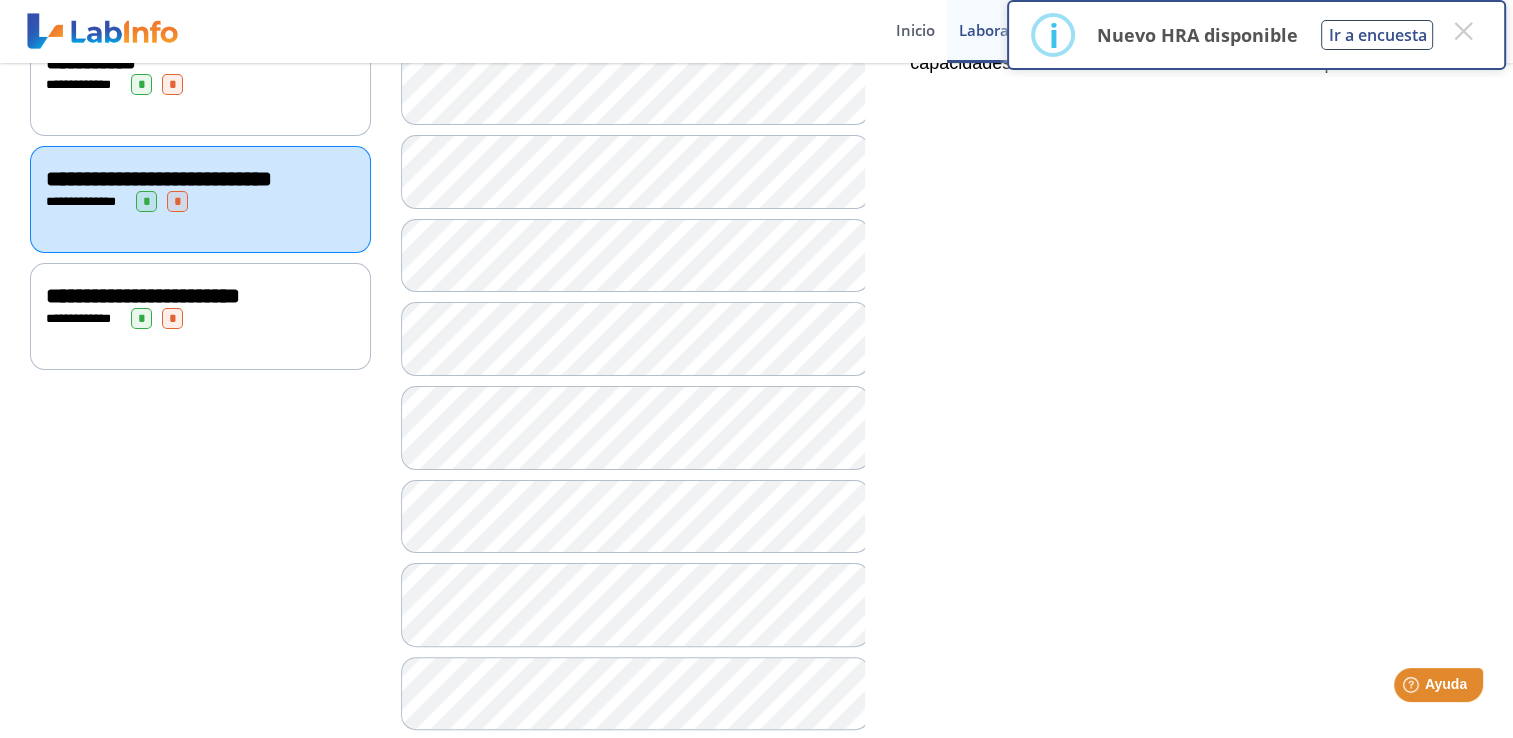 click on "**********" 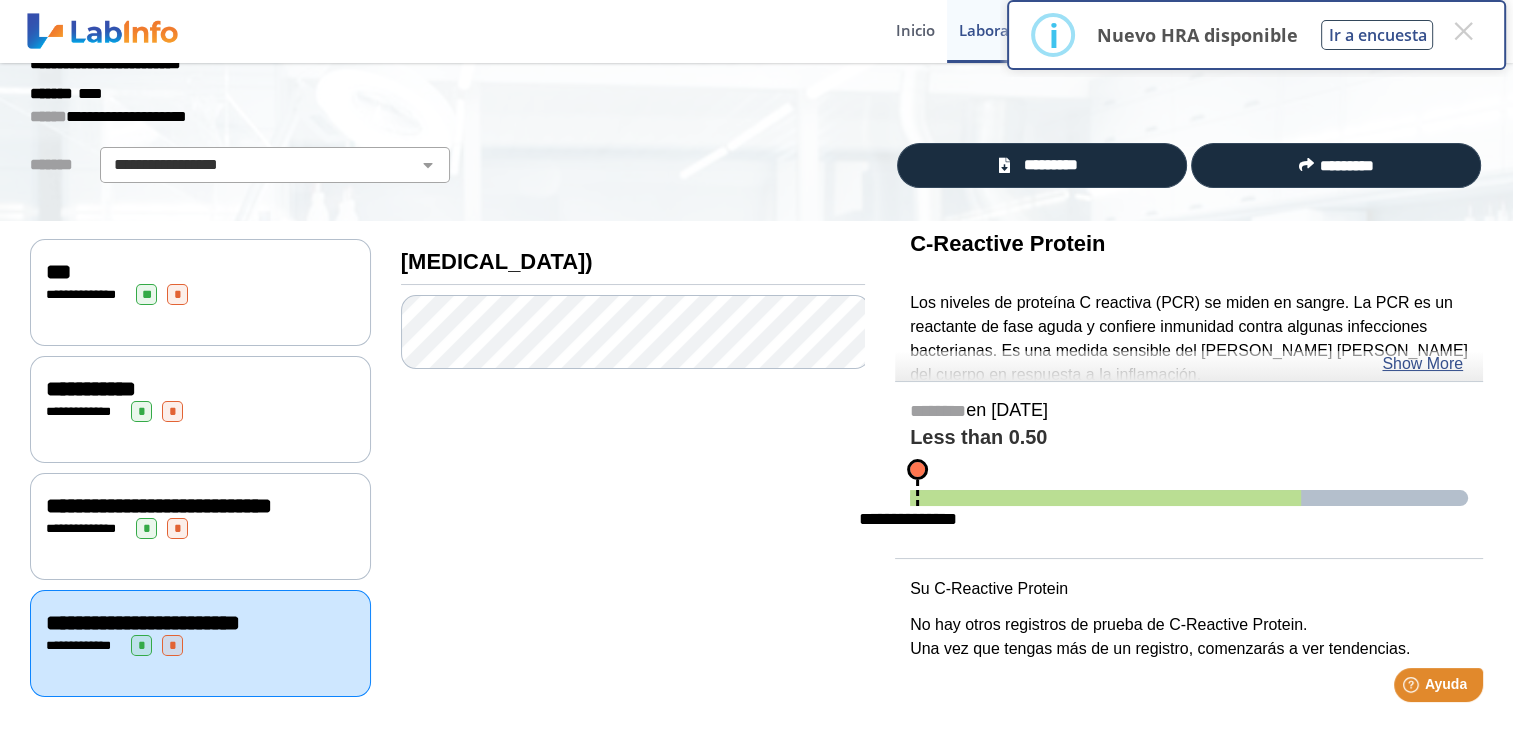 scroll, scrollTop: 0, scrollLeft: 0, axis: both 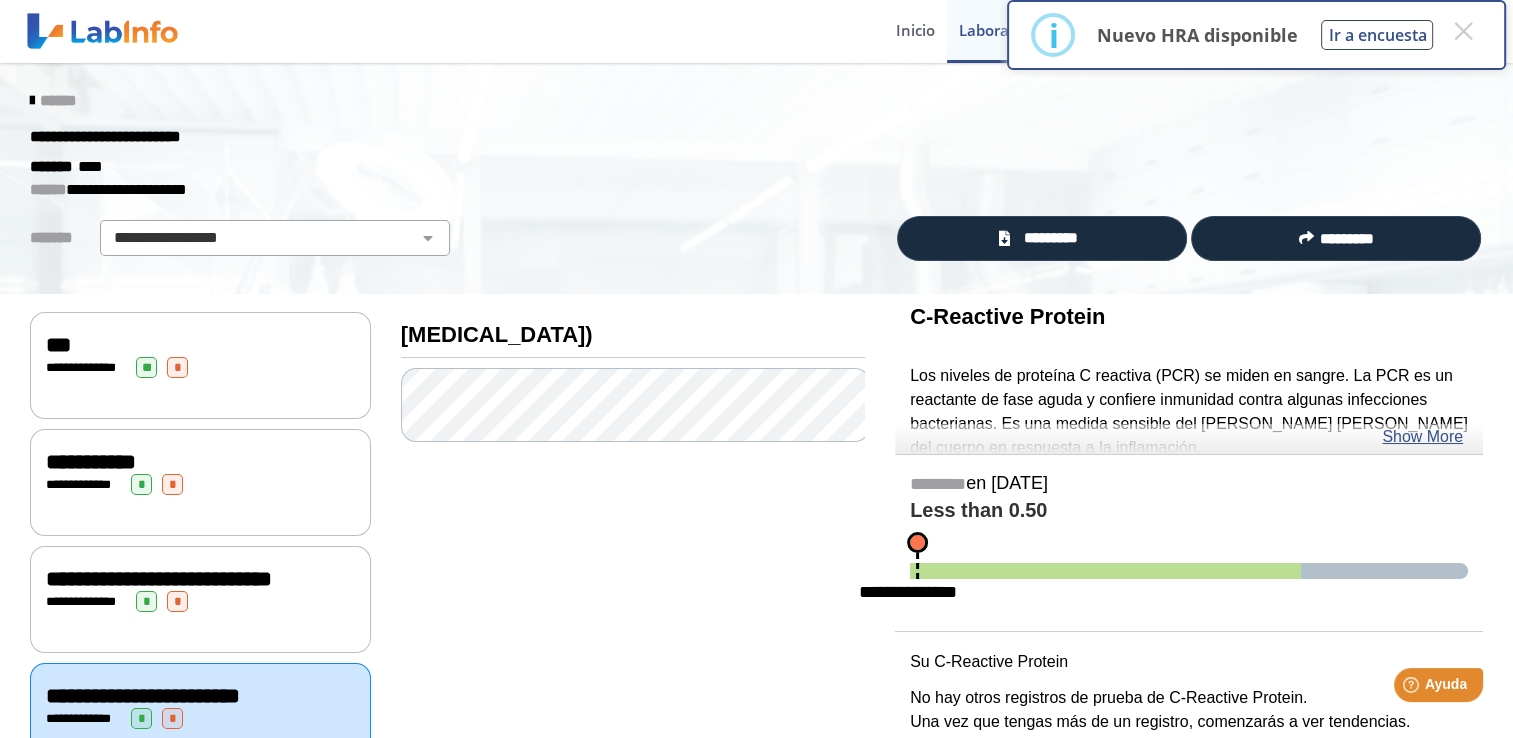 click on "**********" 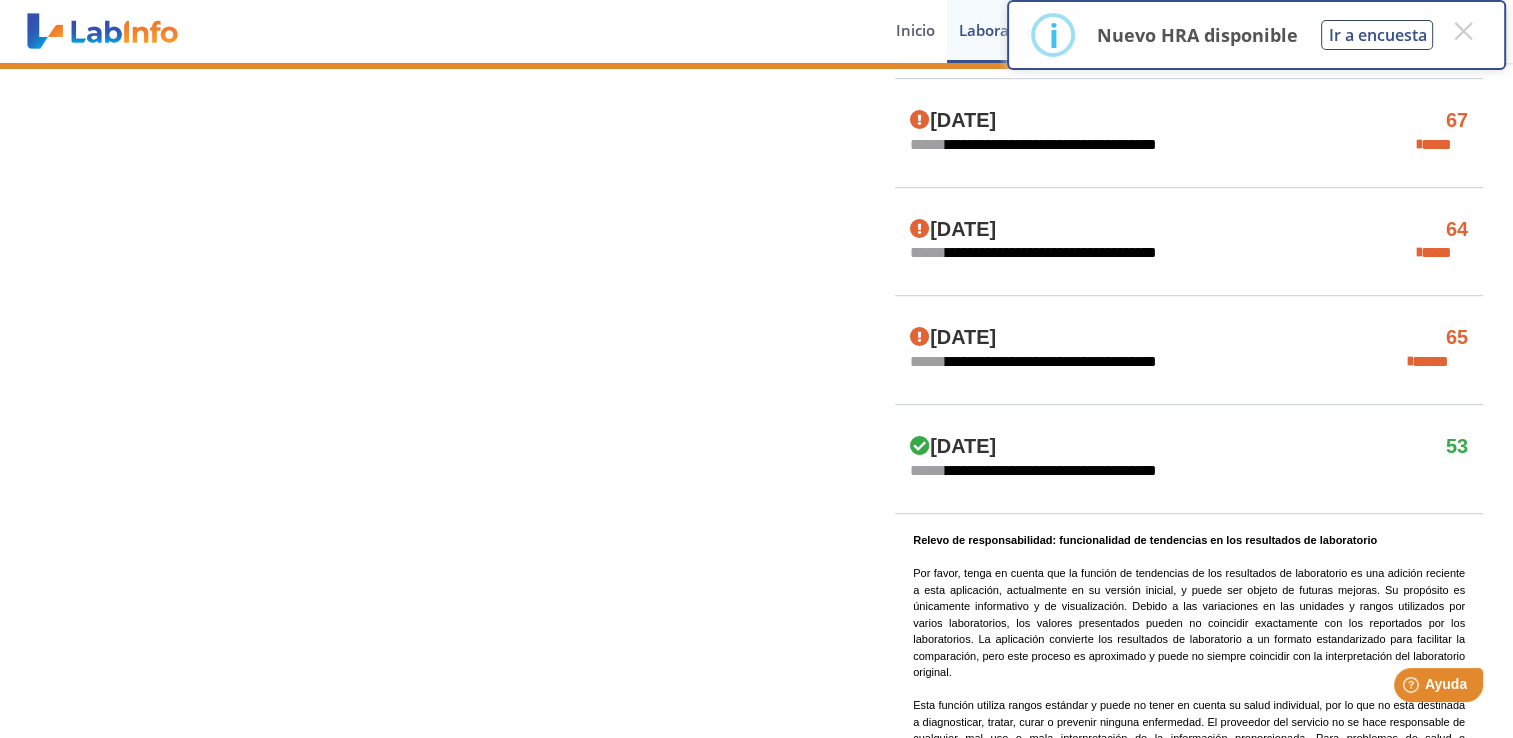 scroll, scrollTop: 1200, scrollLeft: 0, axis: vertical 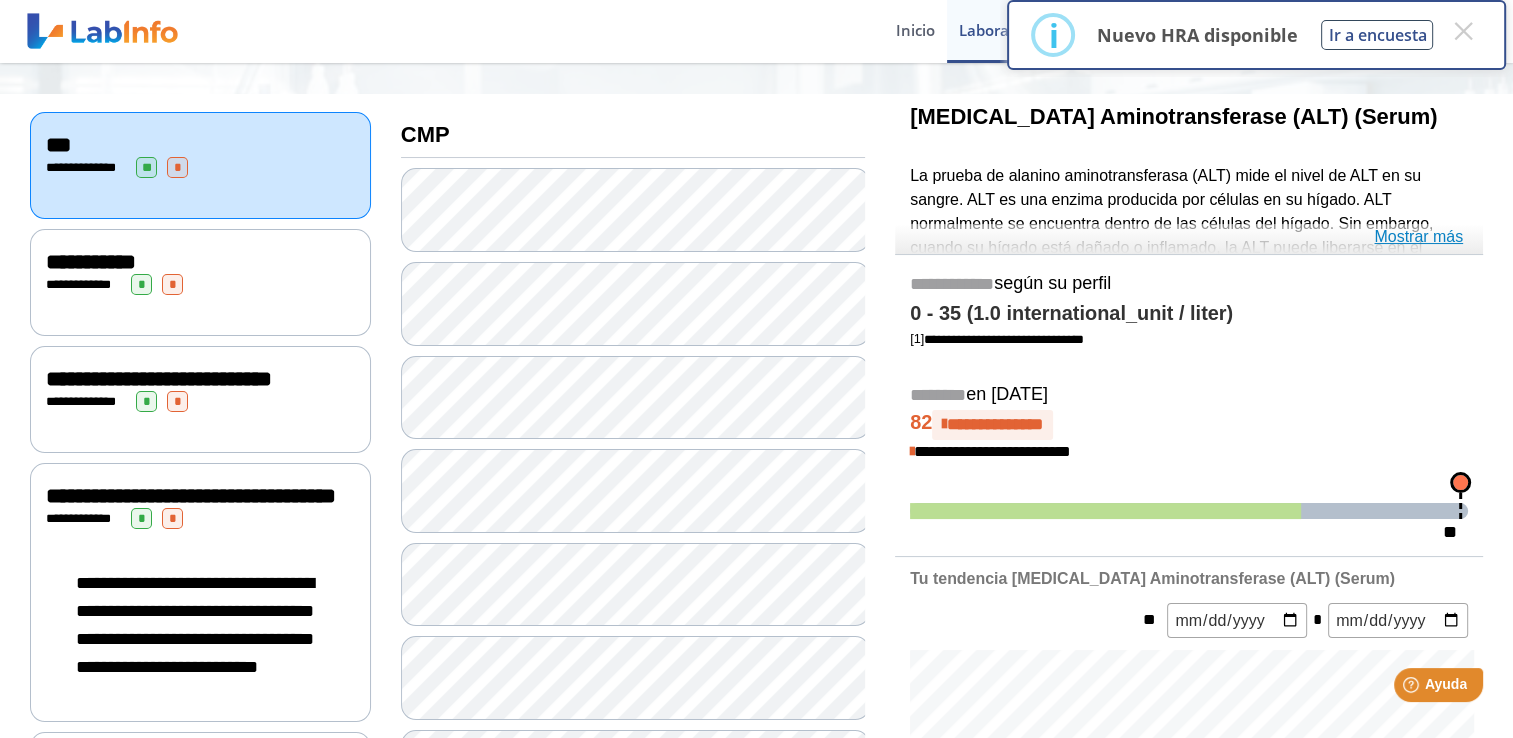 click on "Mostrar más" 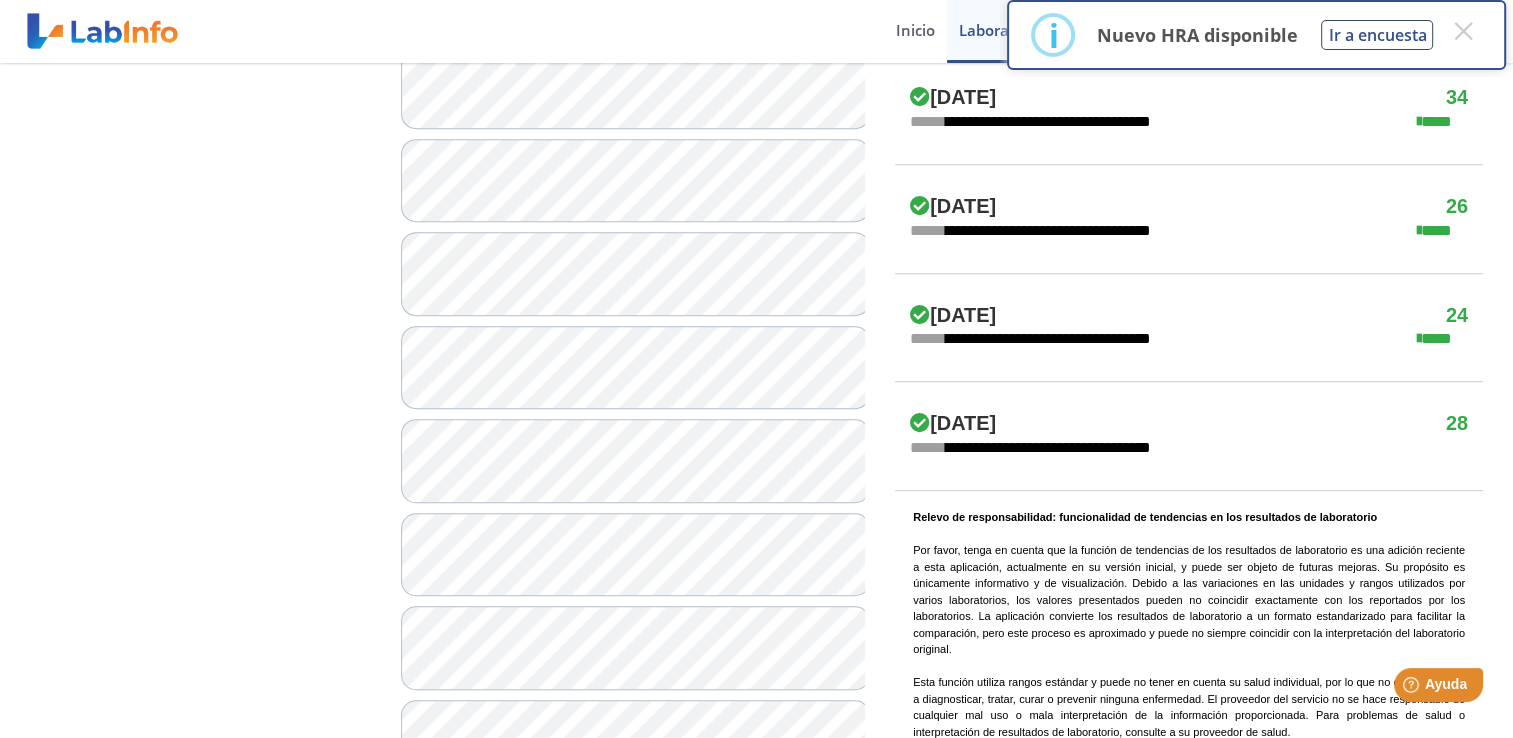 scroll, scrollTop: 1400, scrollLeft: 0, axis: vertical 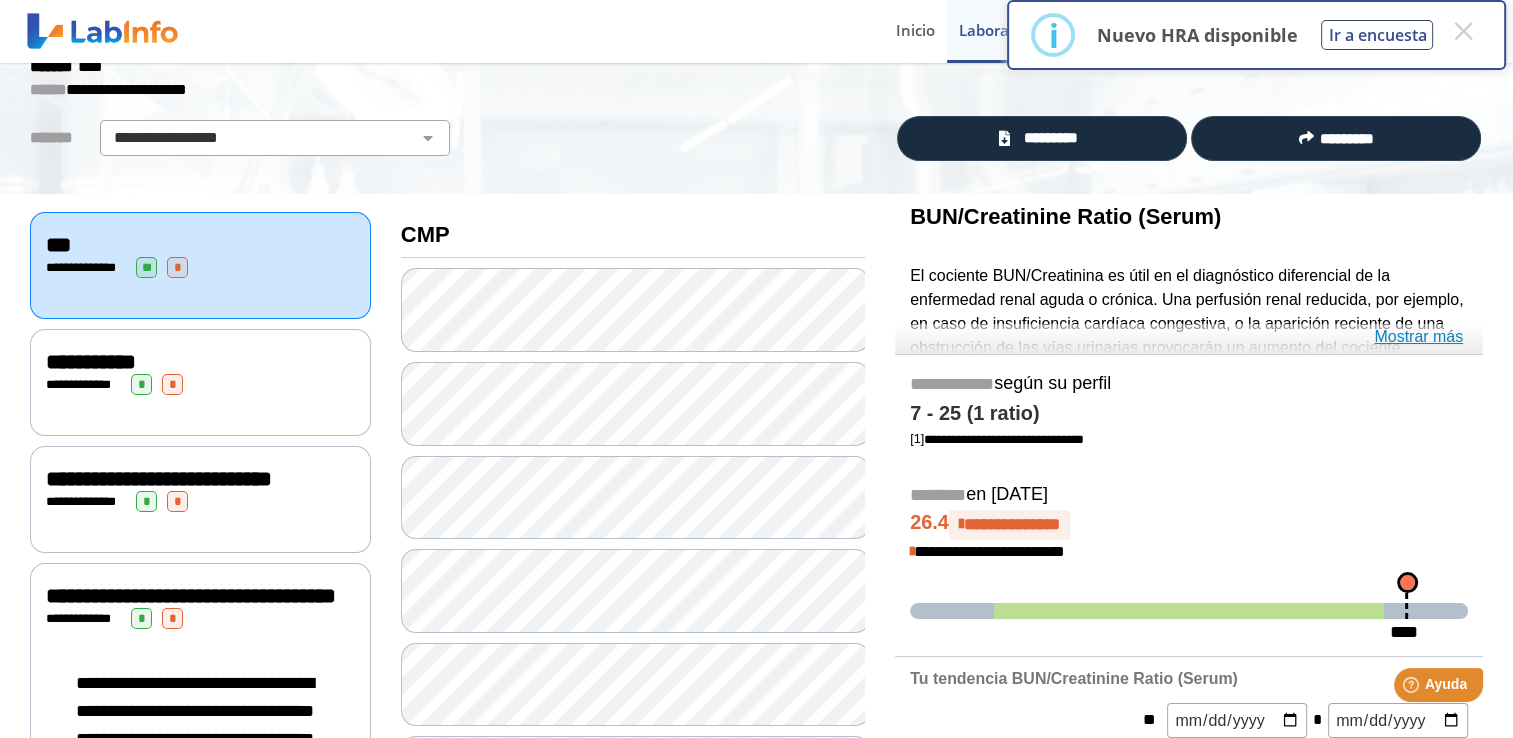 click on "Mostrar más" 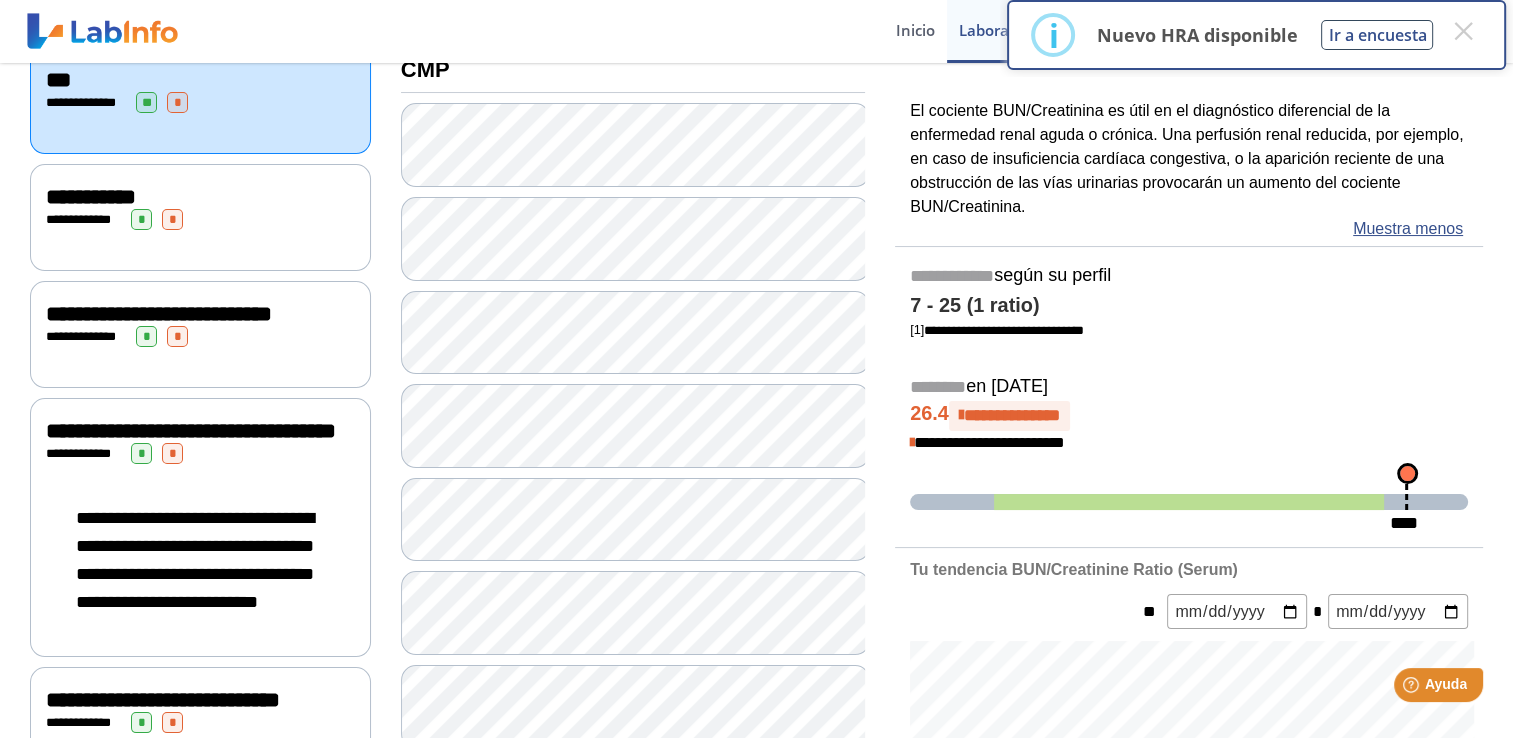scroll, scrollTop: 300, scrollLeft: 0, axis: vertical 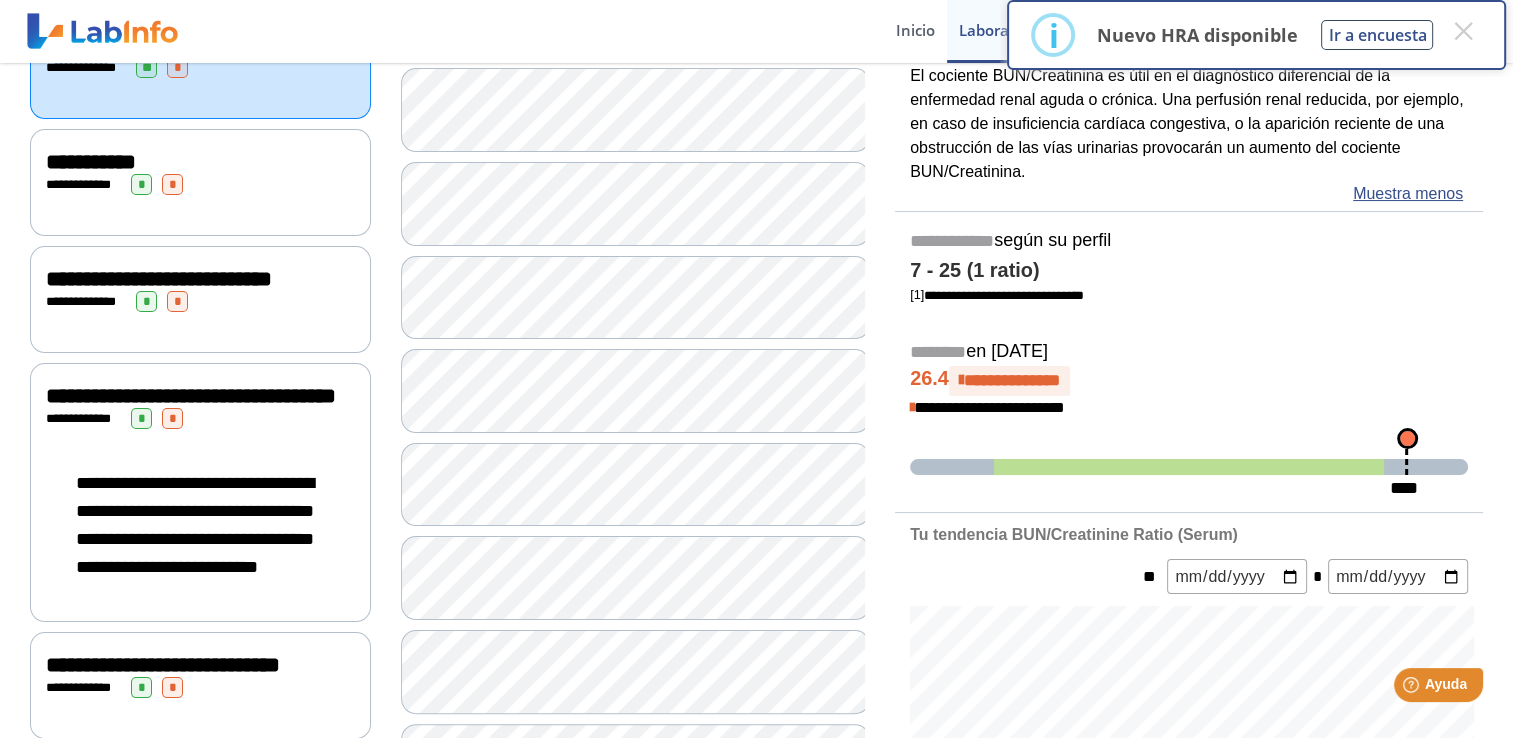 click on "**********" 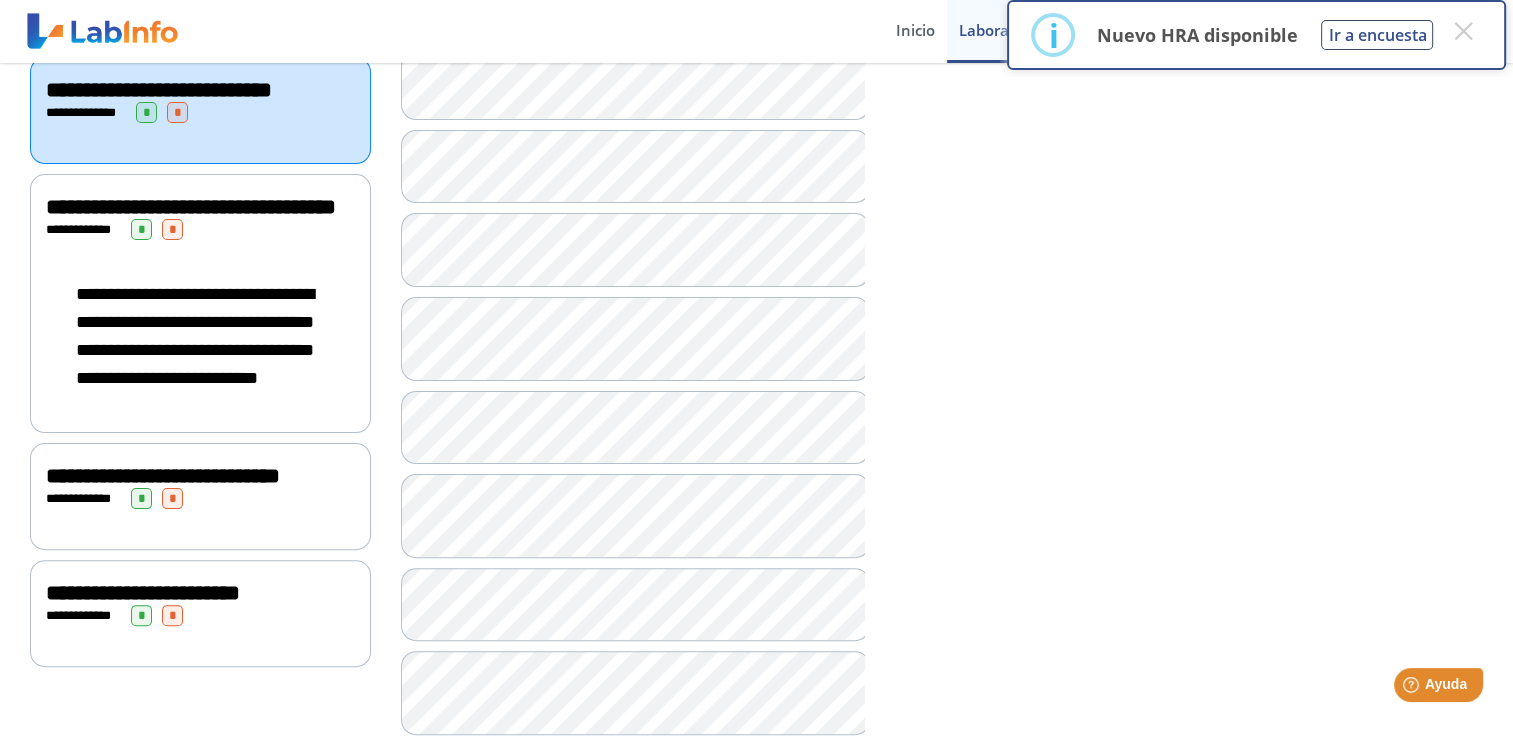 scroll, scrollTop: 600, scrollLeft: 0, axis: vertical 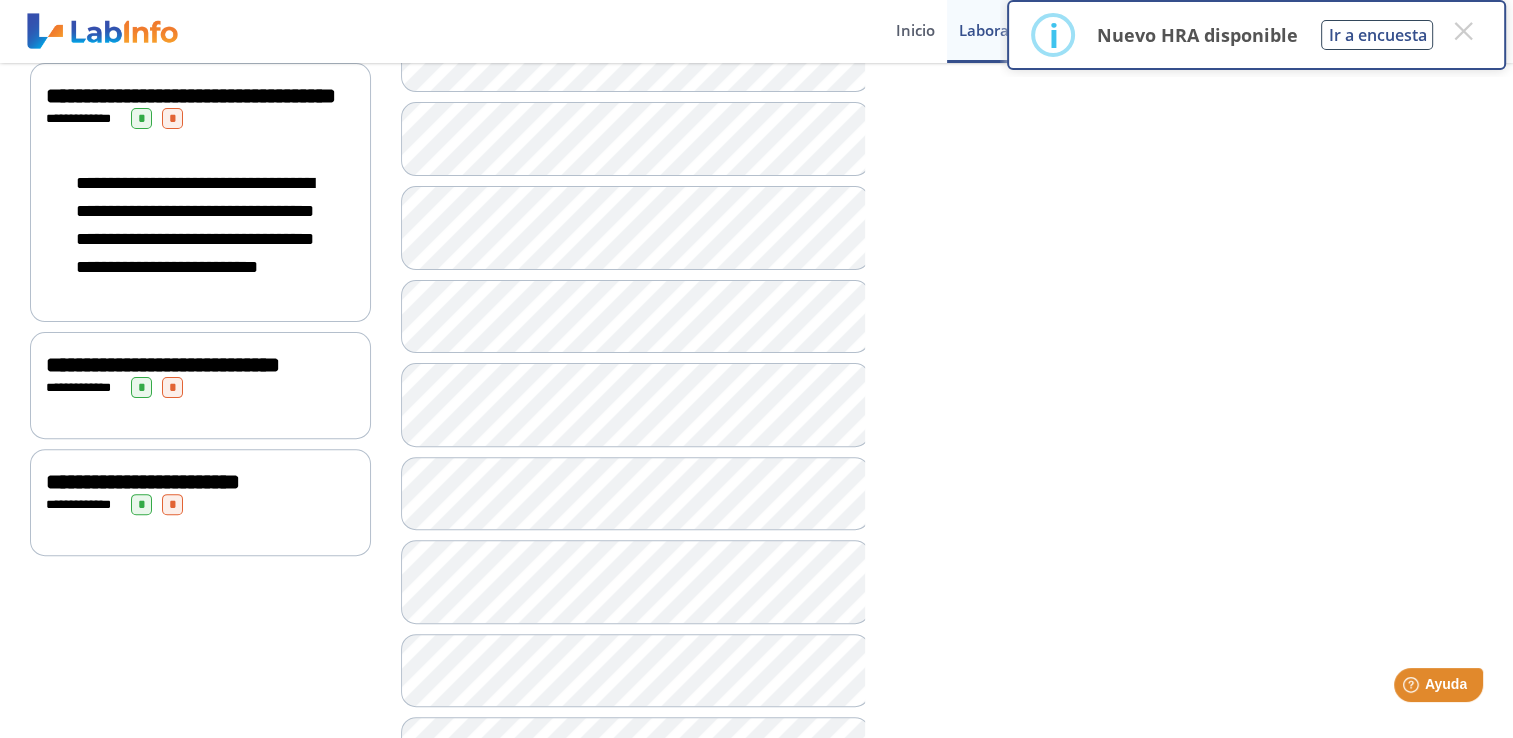 click on "**********" 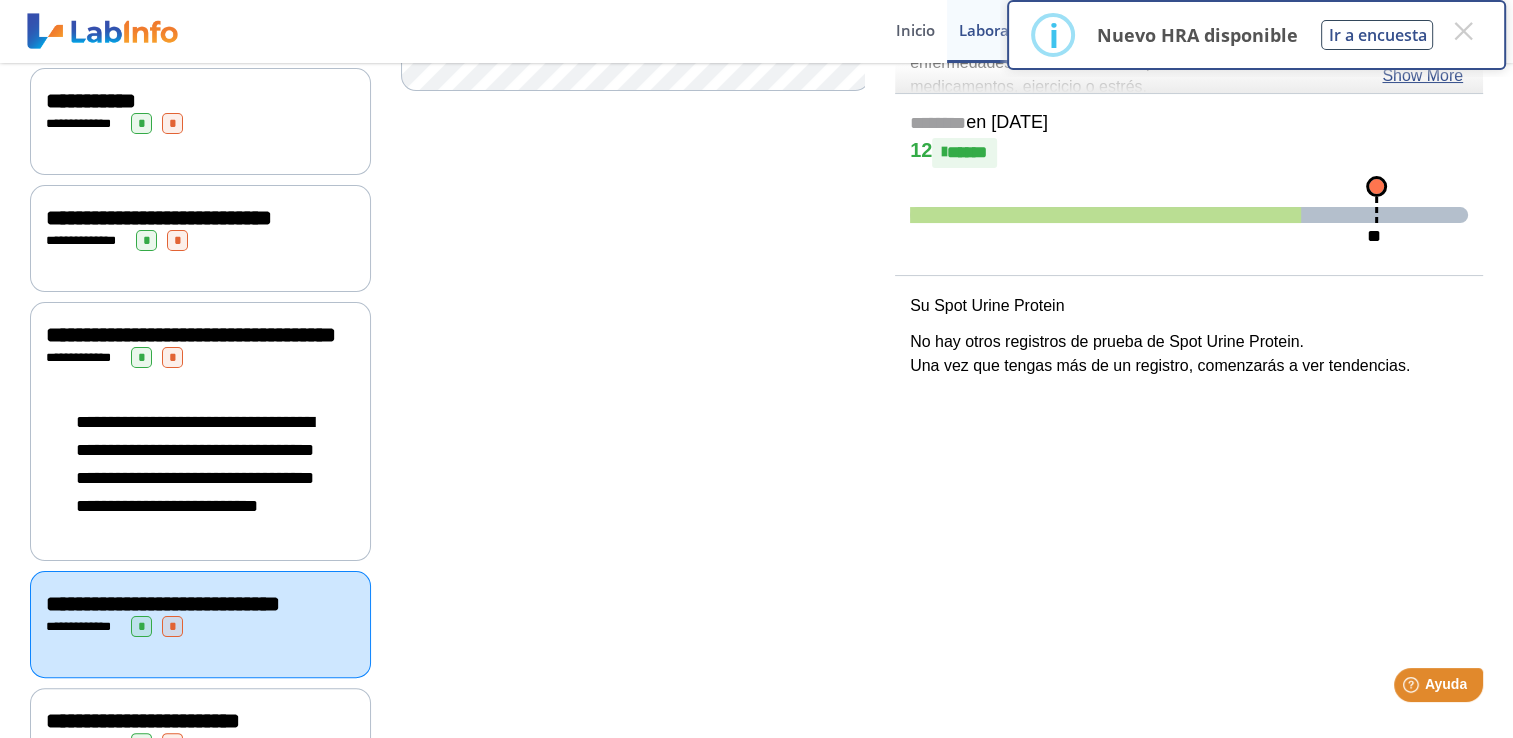 scroll, scrollTop: 530, scrollLeft: 0, axis: vertical 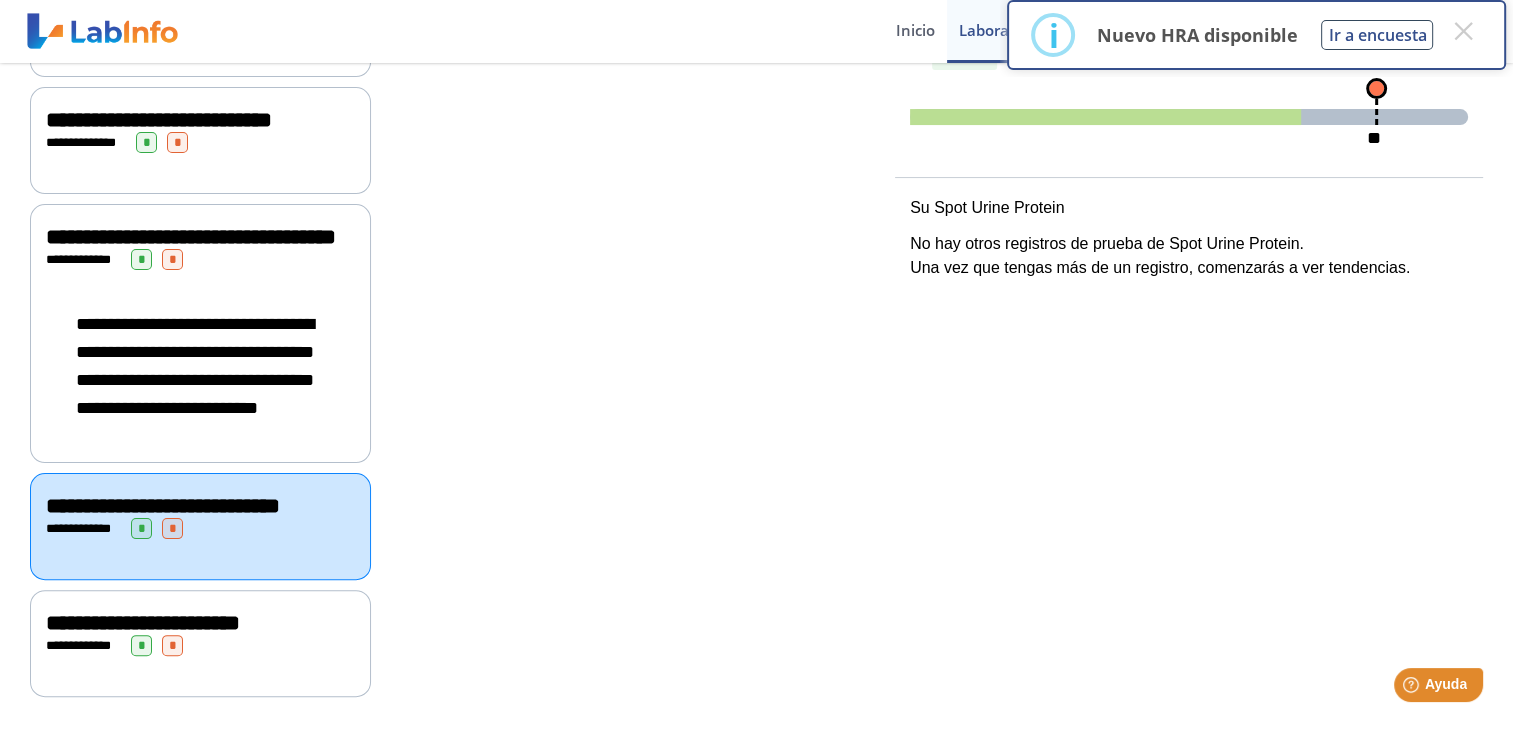click on "**********" 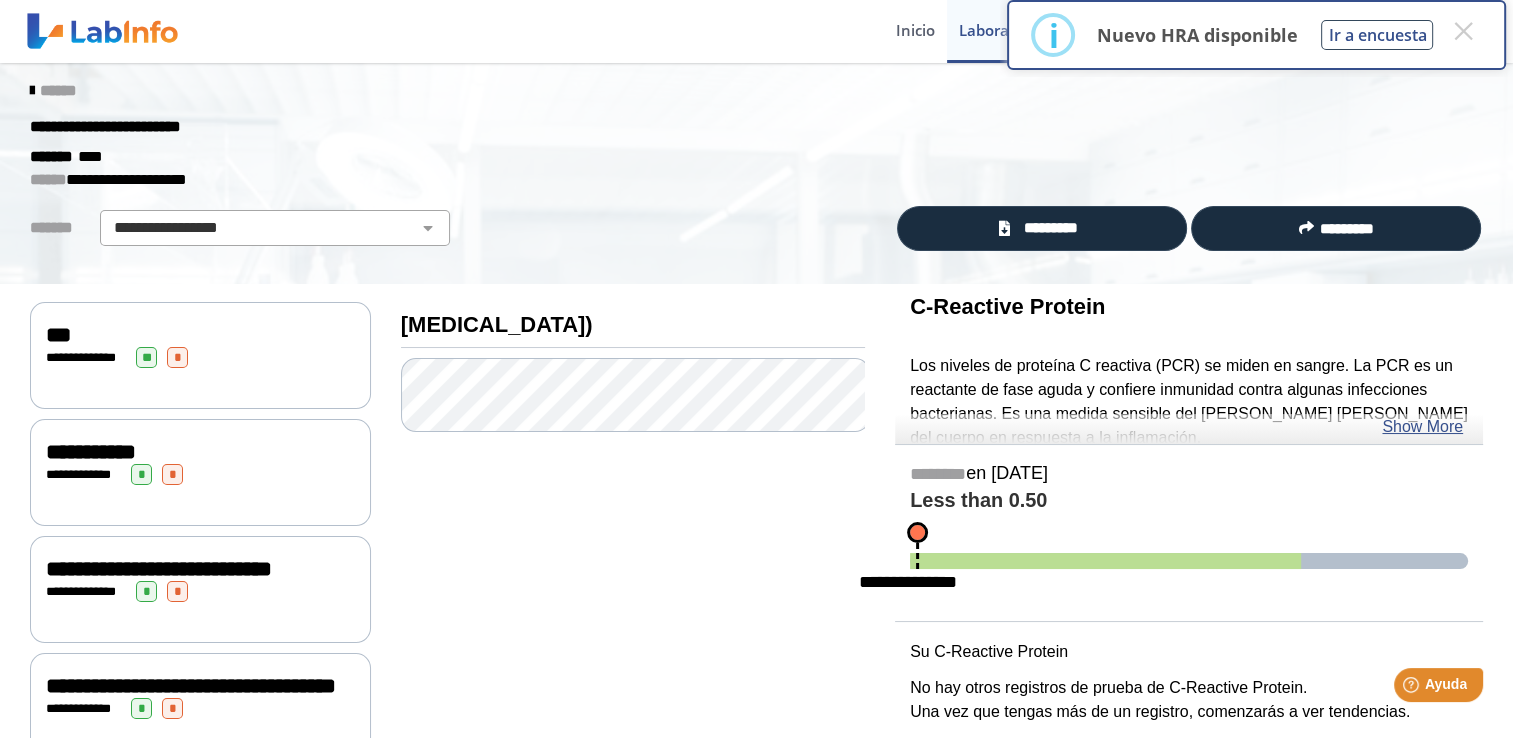 scroll, scrollTop: 0, scrollLeft: 0, axis: both 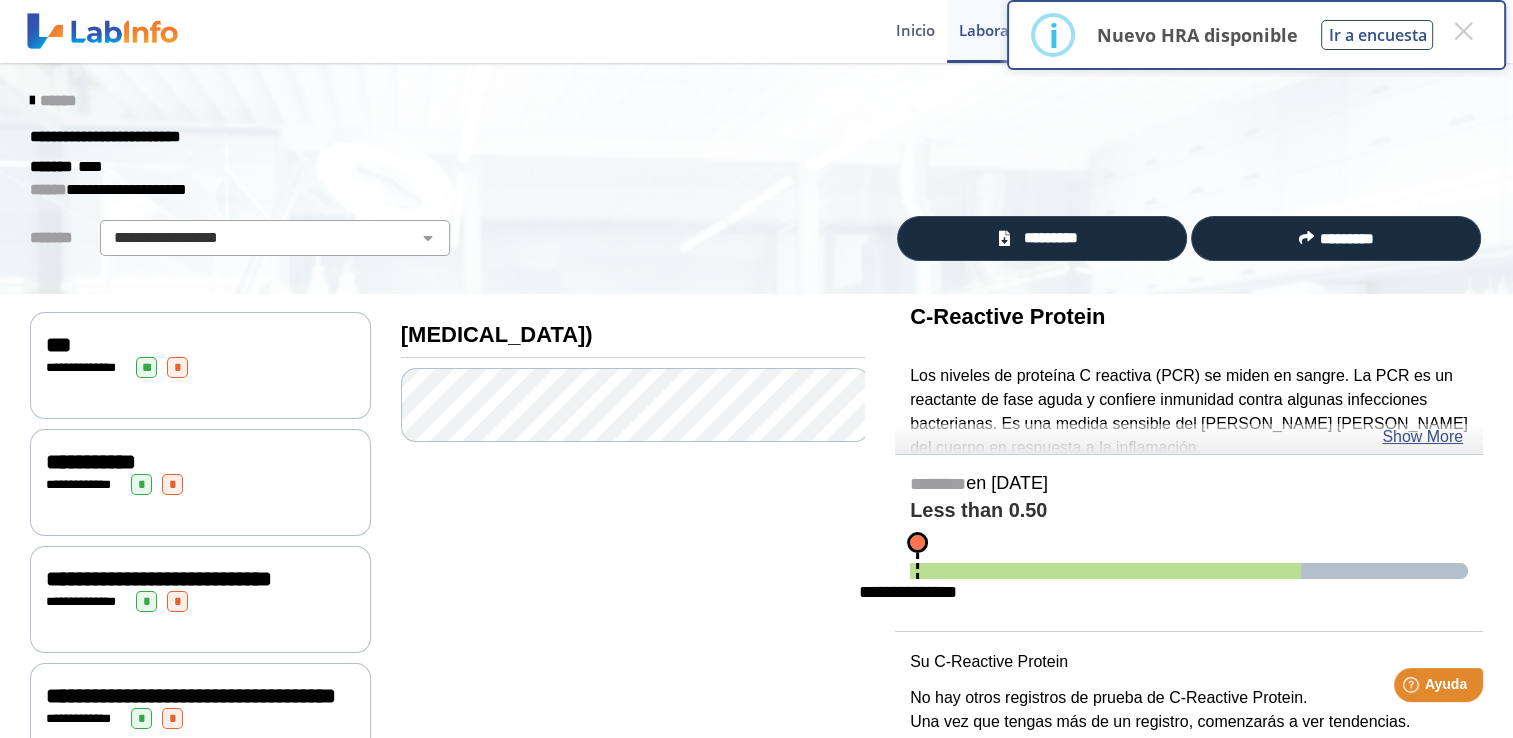 click on "**********" 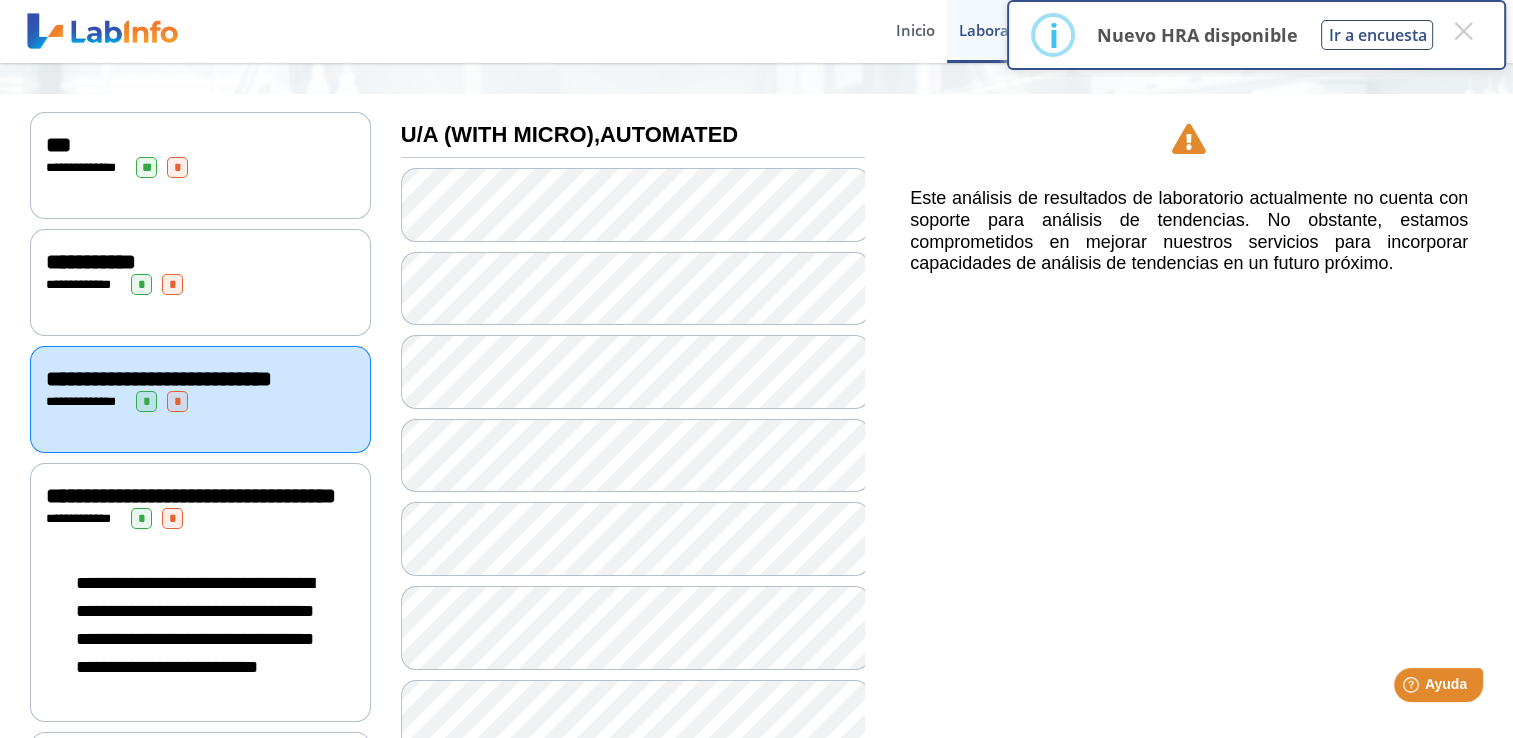 scroll, scrollTop: 300, scrollLeft: 0, axis: vertical 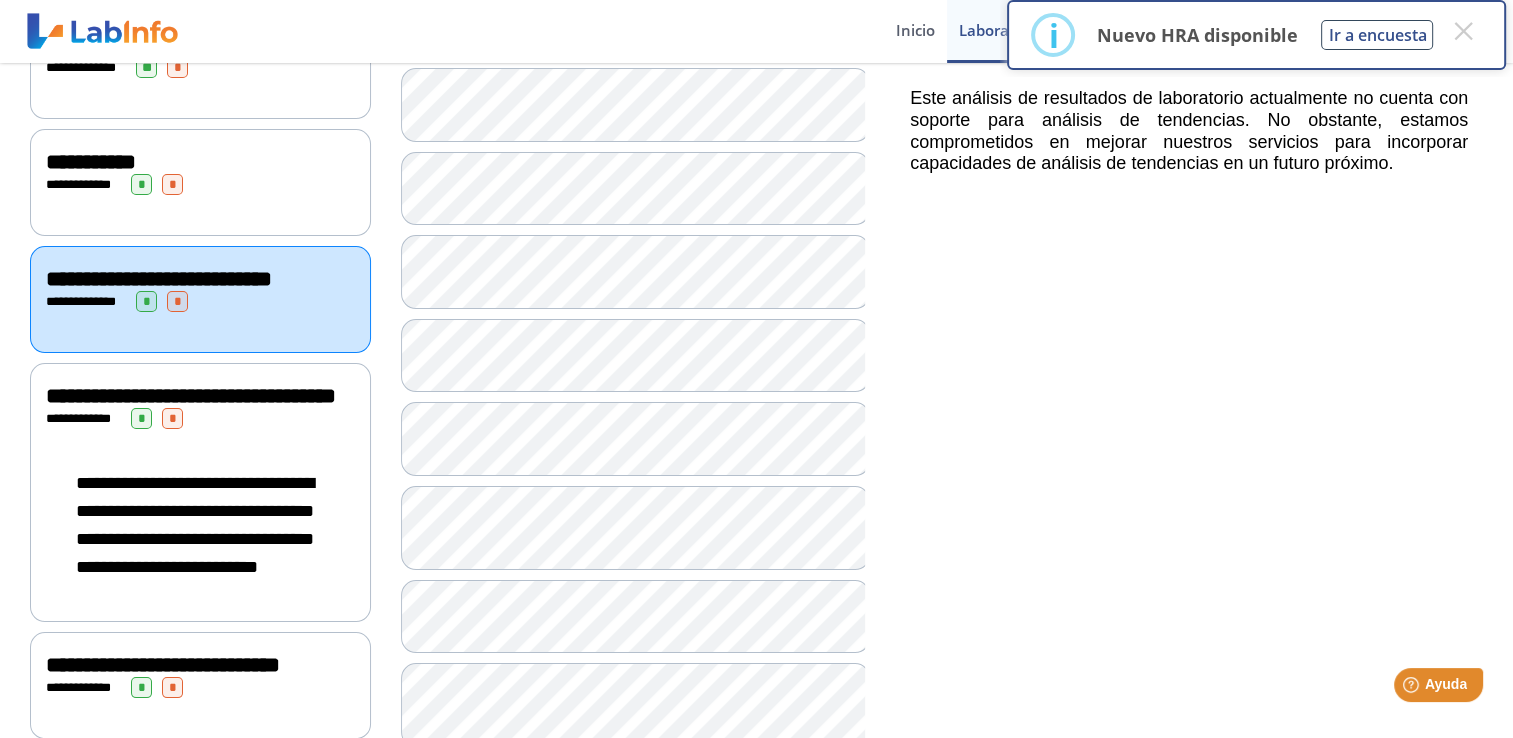 click on "**********" 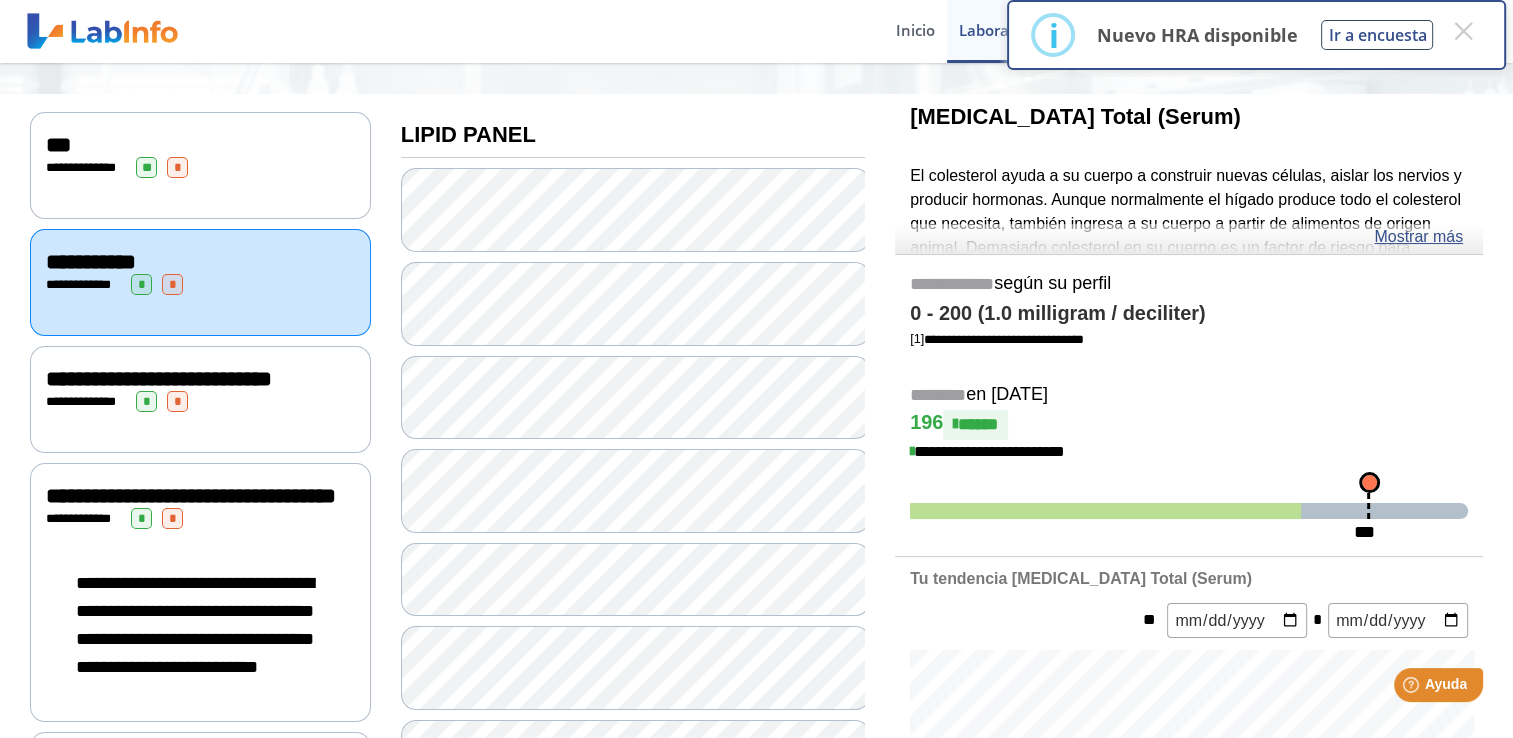scroll, scrollTop: 100, scrollLeft: 0, axis: vertical 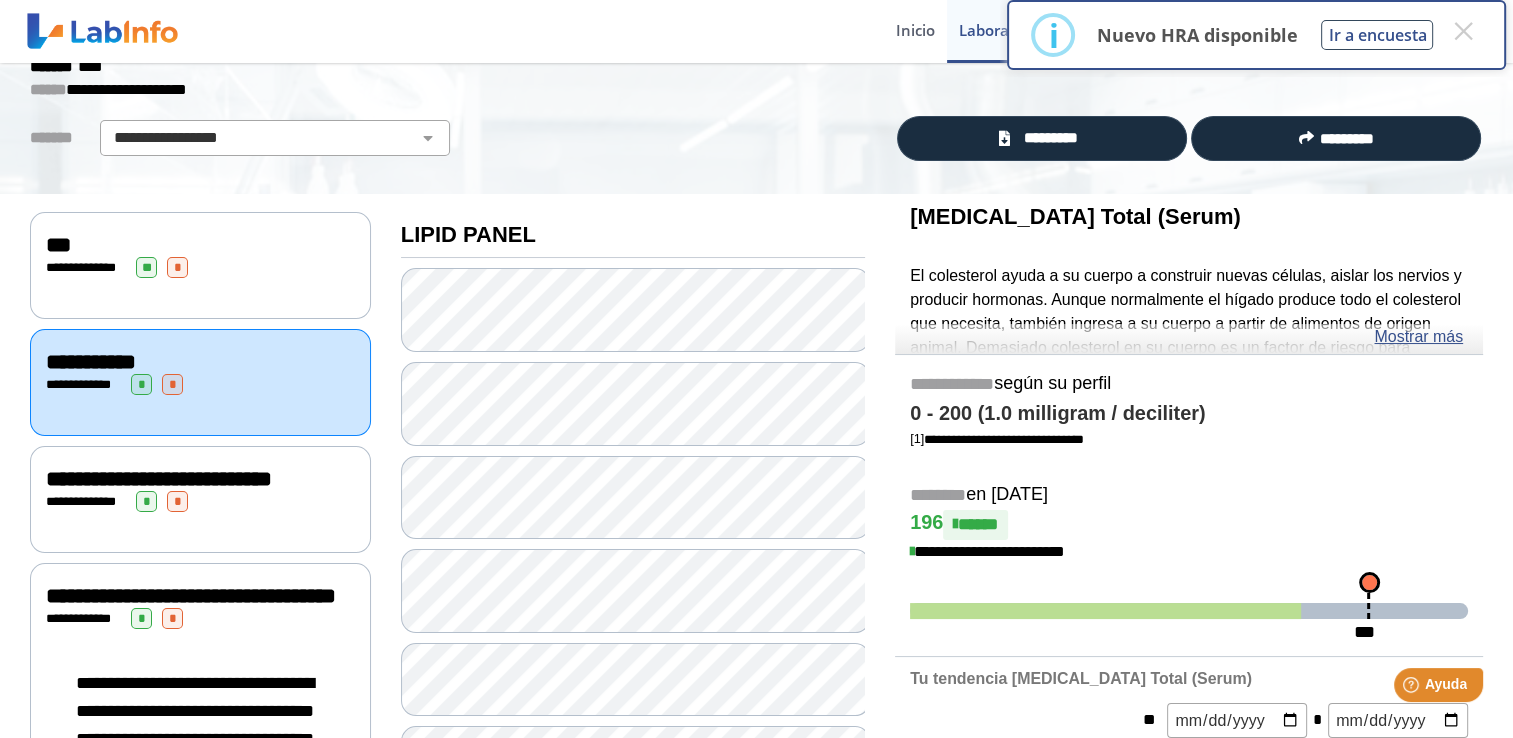 click on "**********" 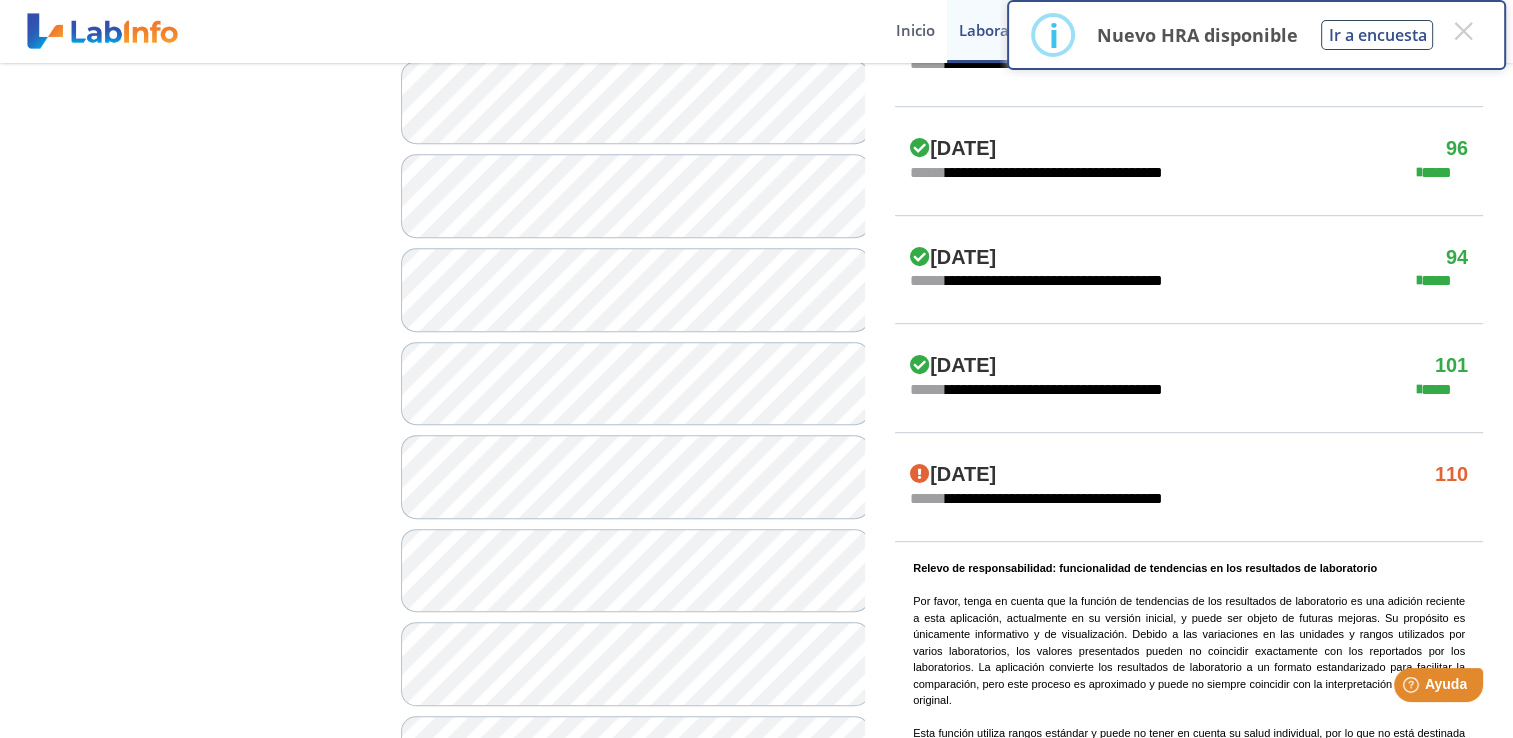 scroll, scrollTop: 1200, scrollLeft: 0, axis: vertical 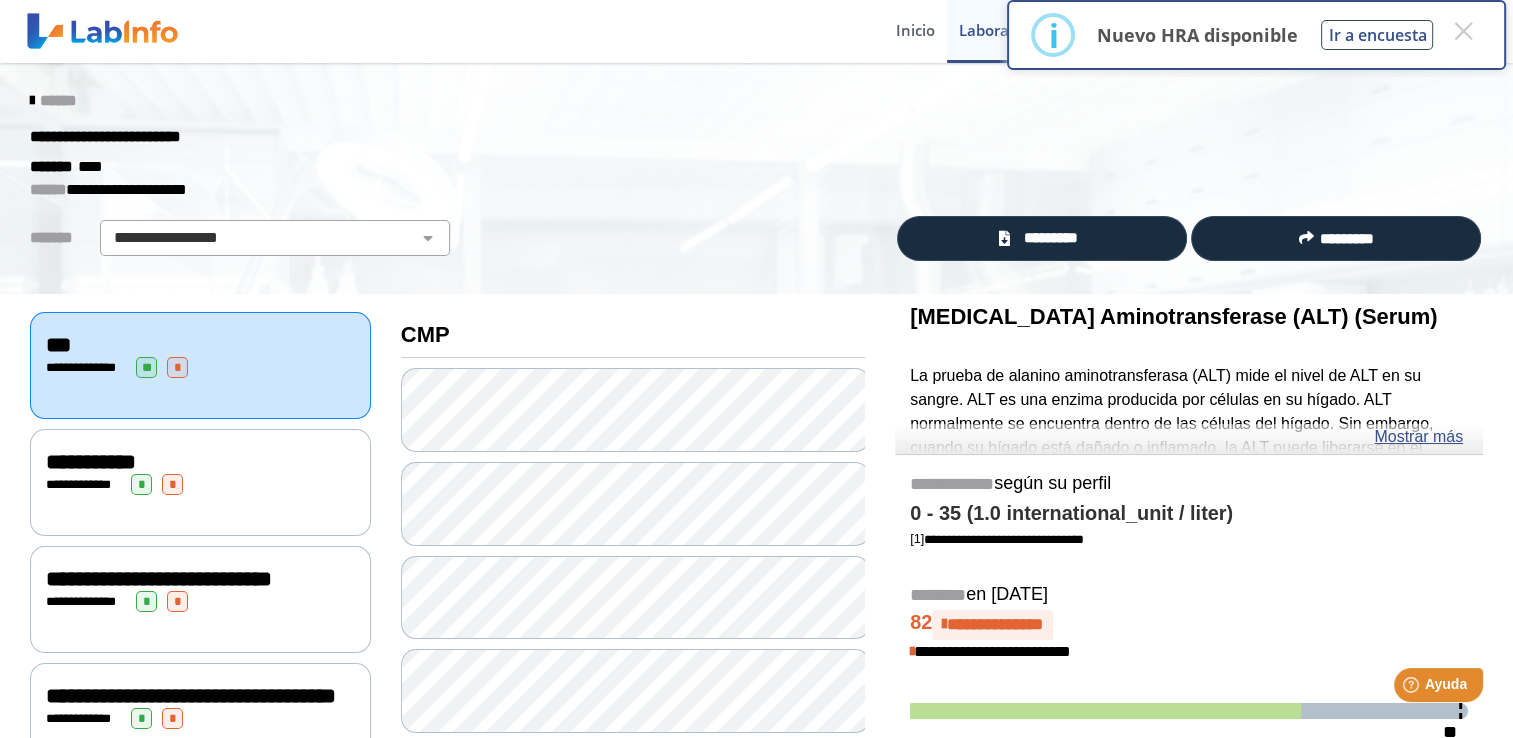 click on "**********" 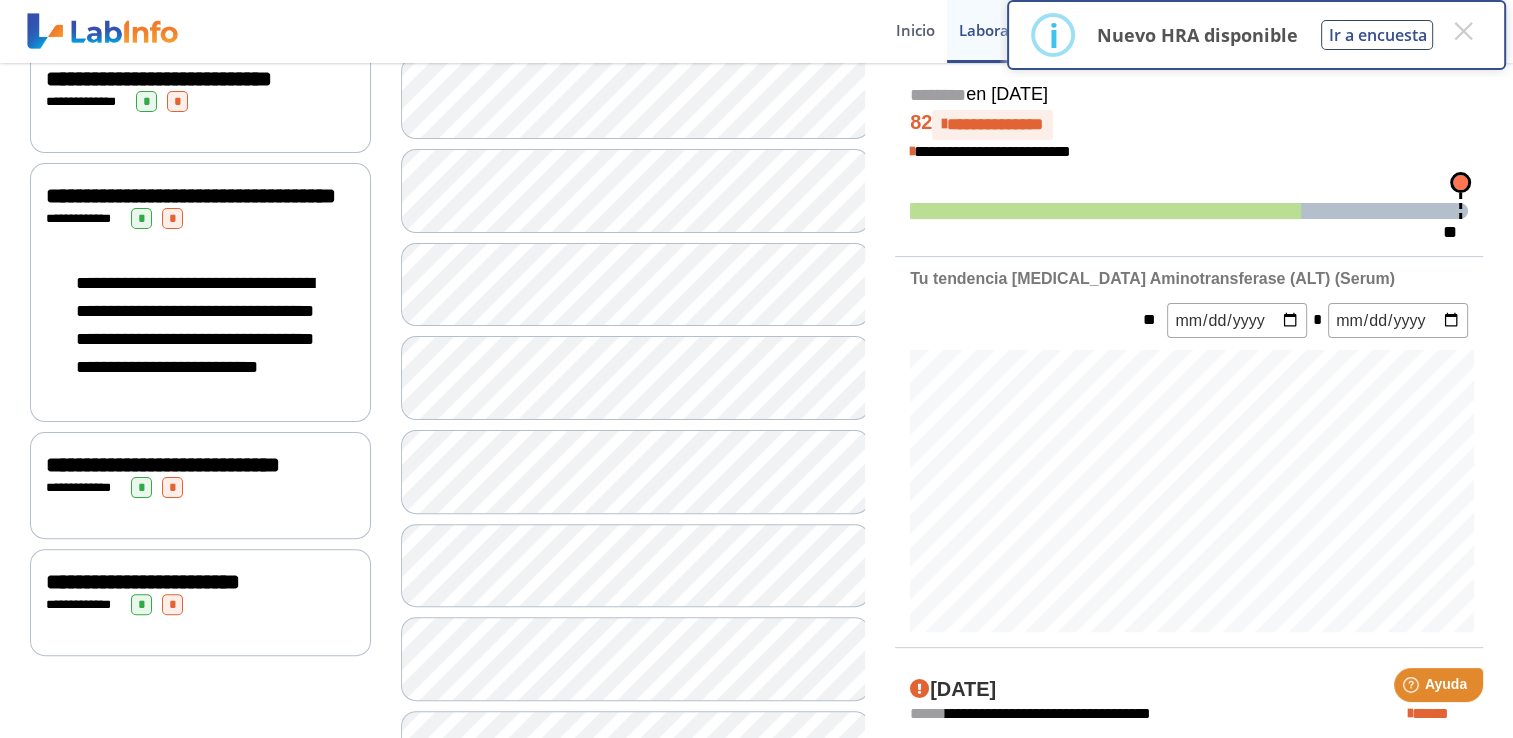 scroll, scrollTop: 0, scrollLeft: 0, axis: both 